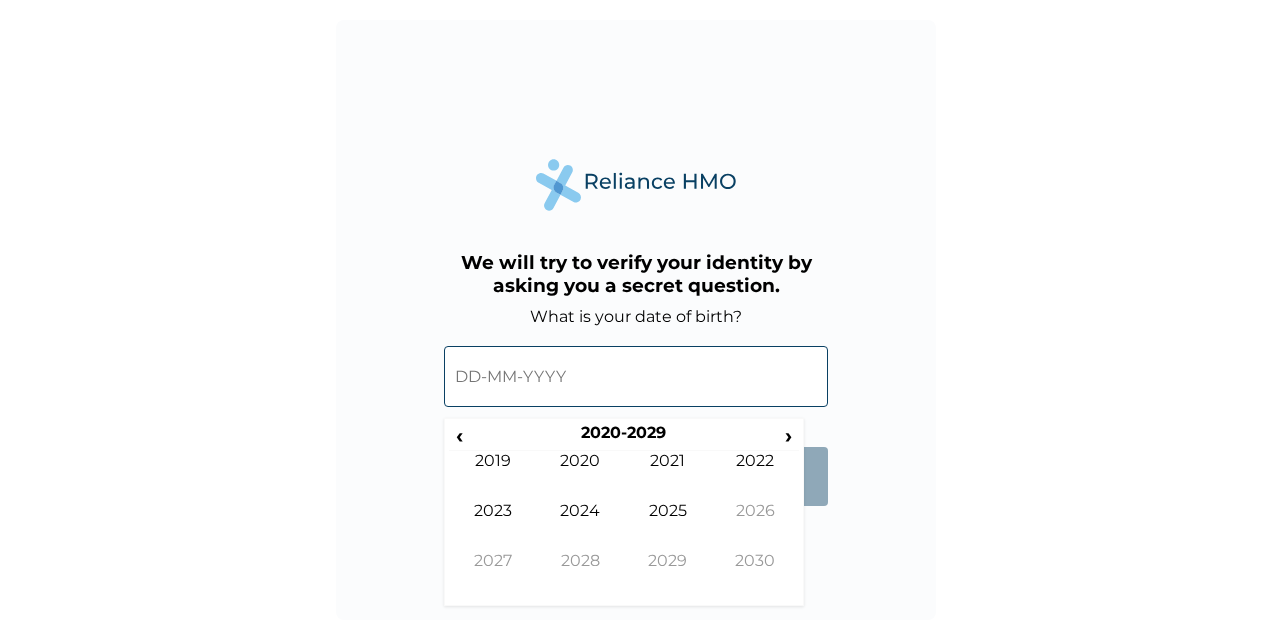 scroll, scrollTop: 0, scrollLeft: 0, axis: both 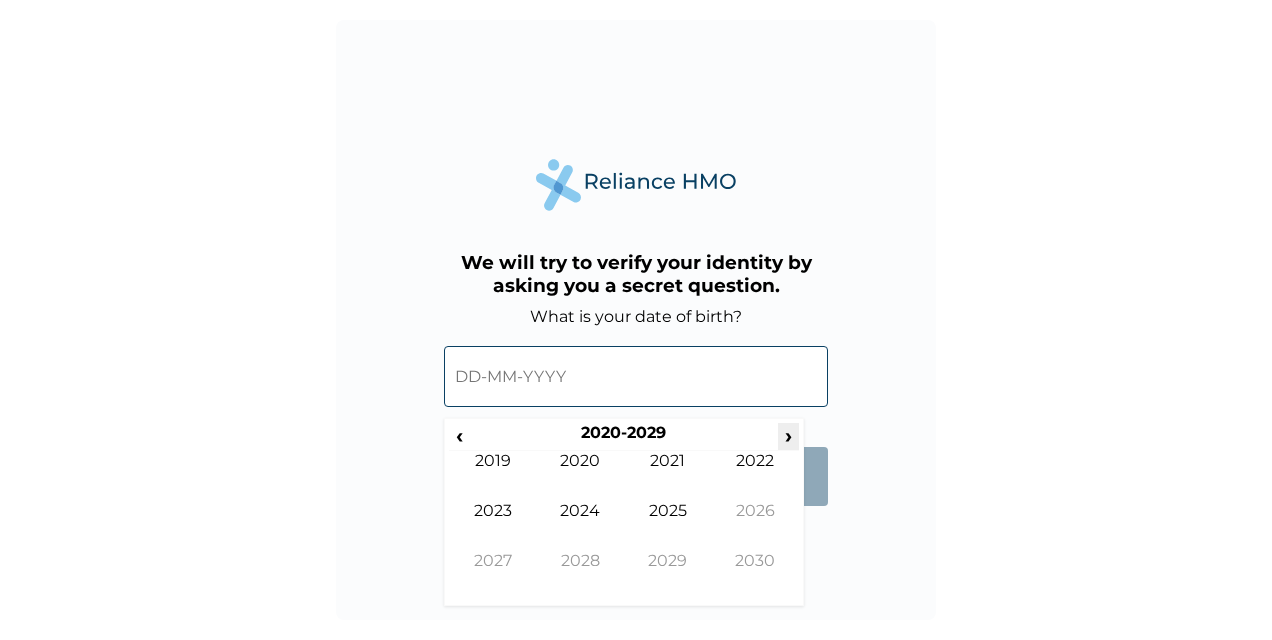 click on "›" at bounding box center [789, 435] 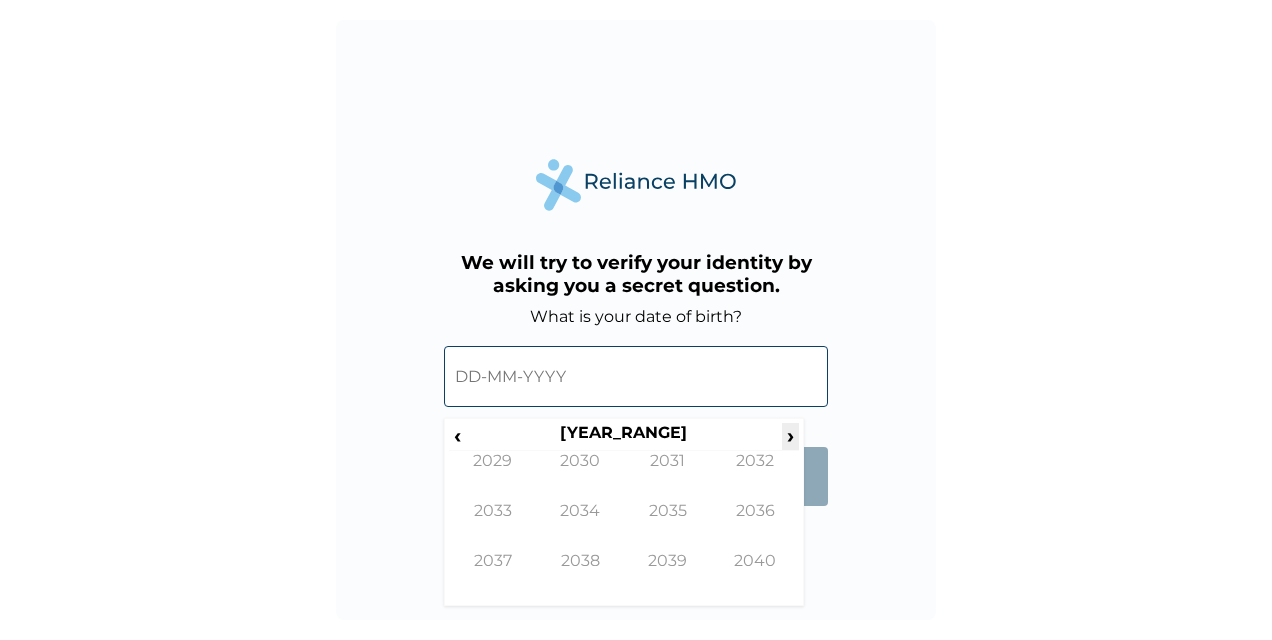 click on "›" at bounding box center [790, 435] 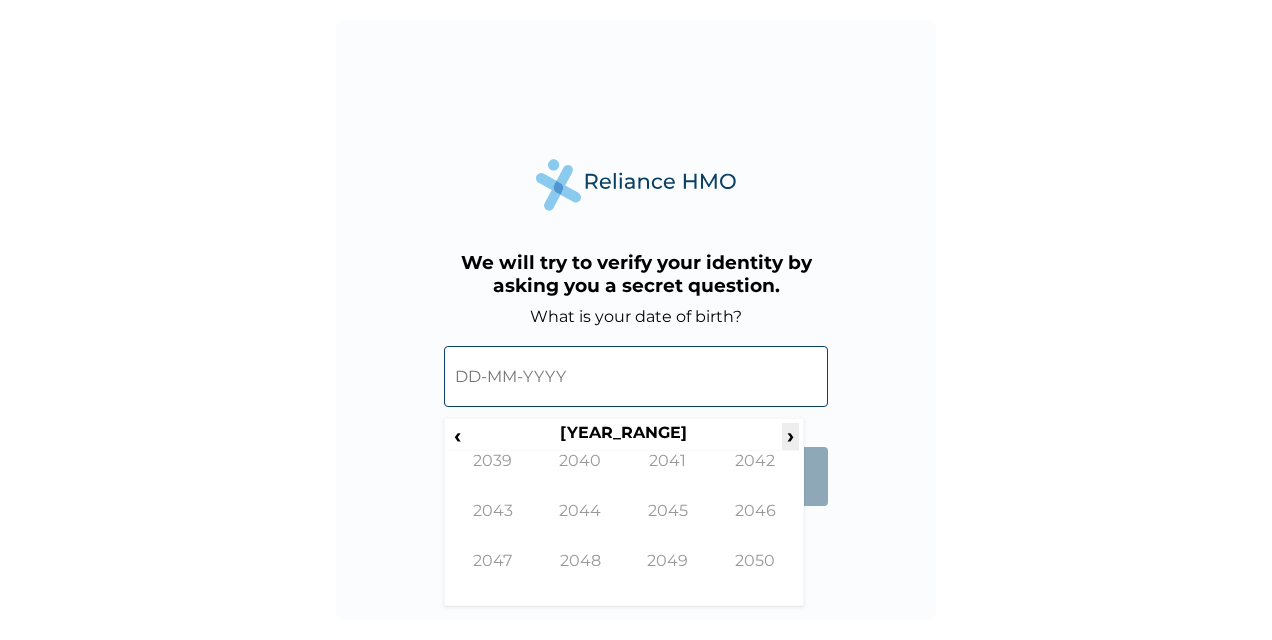 click on "›" at bounding box center (790, 435) 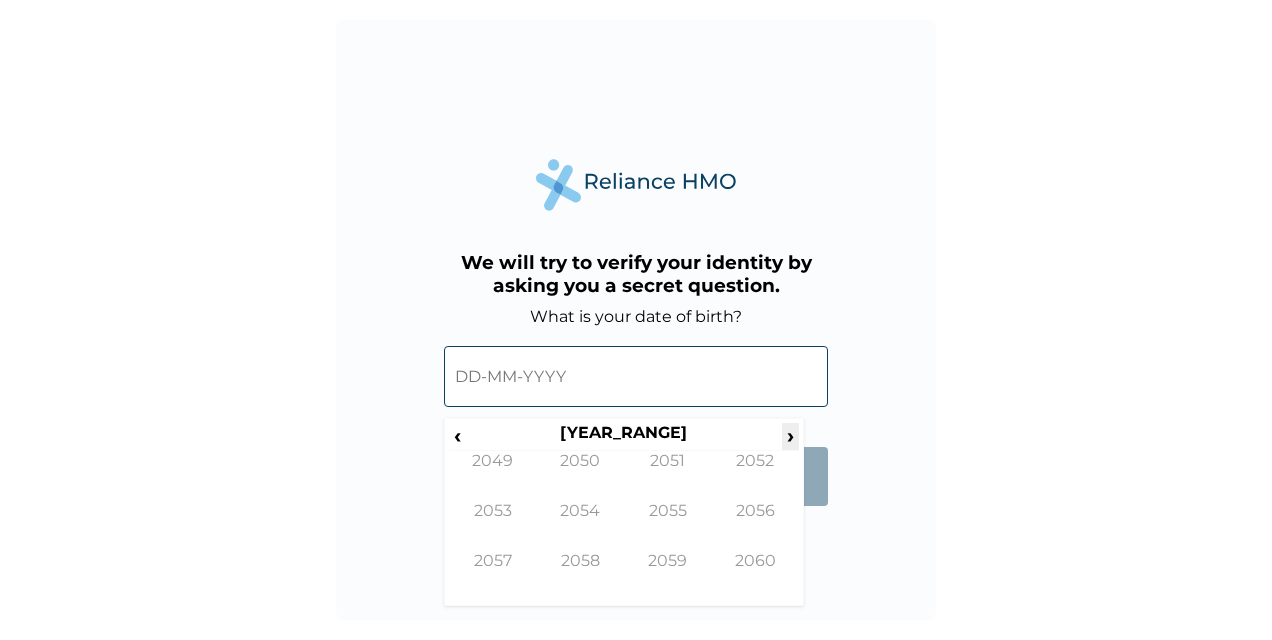 click on "›" at bounding box center (790, 435) 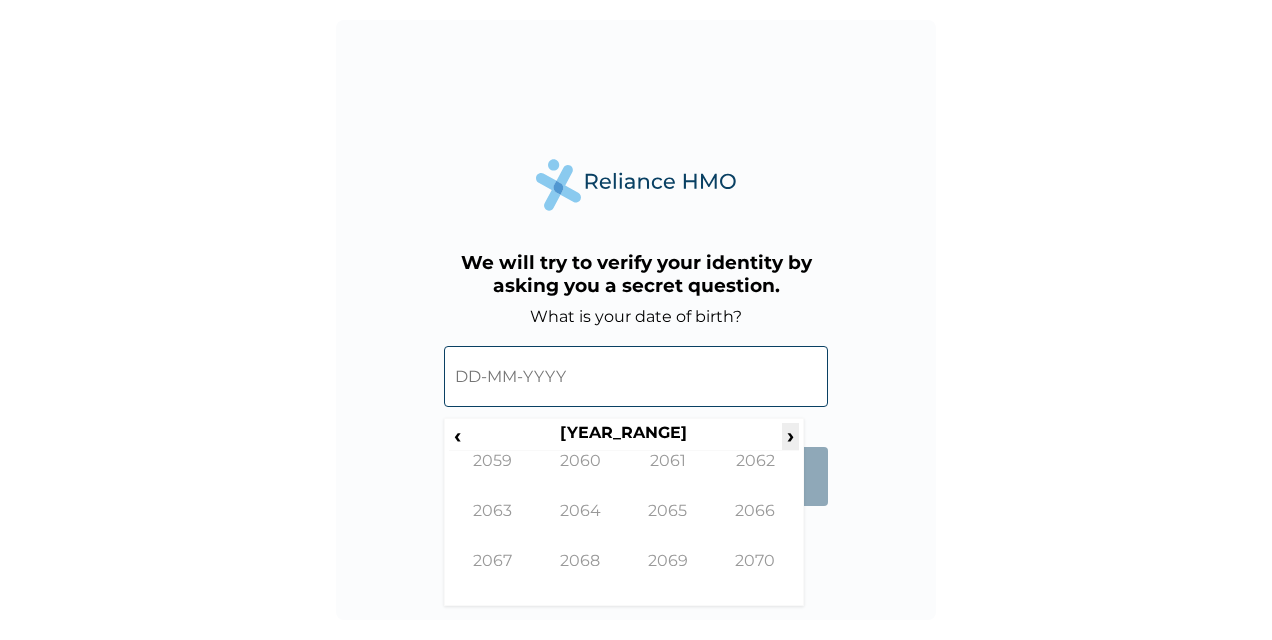 click on "›" at bounding box center [790, 435] 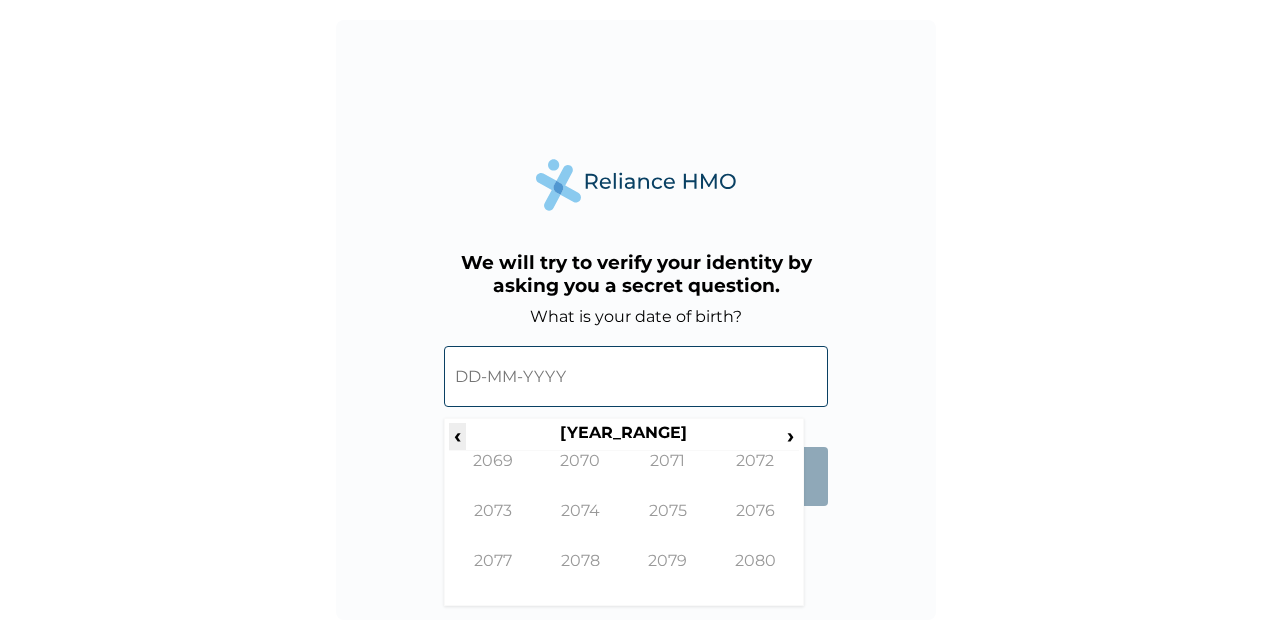 click on "‹" at bounding box center [457, 435] 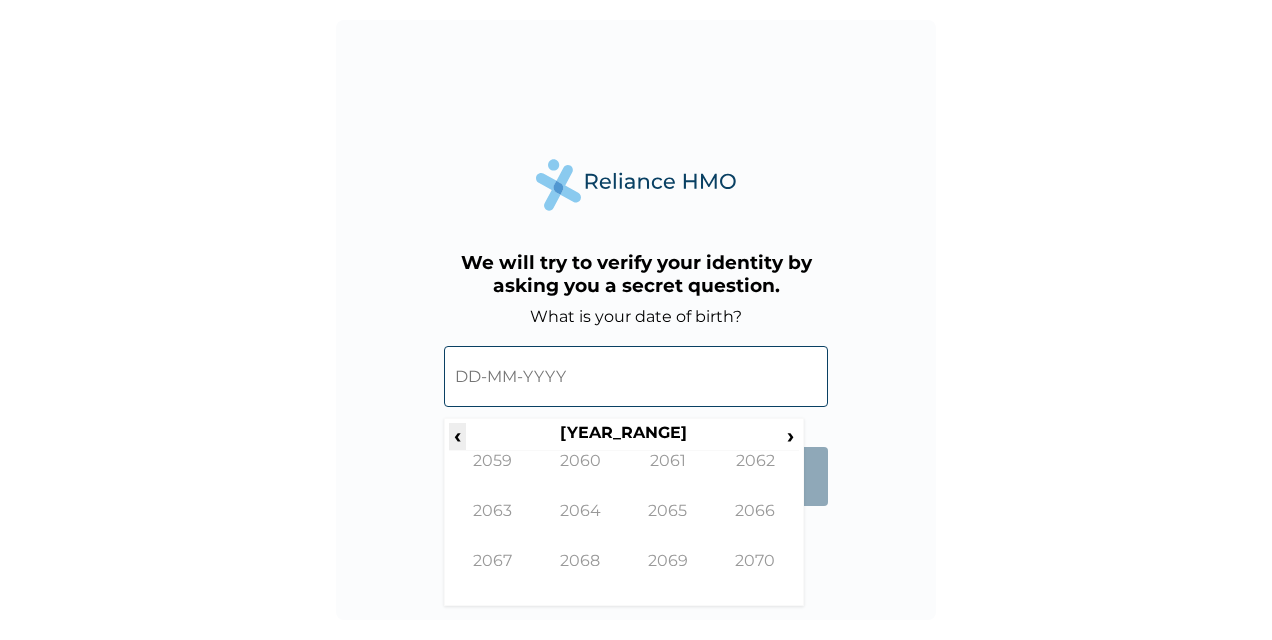click on "‹" at bounding box center [457, 435] 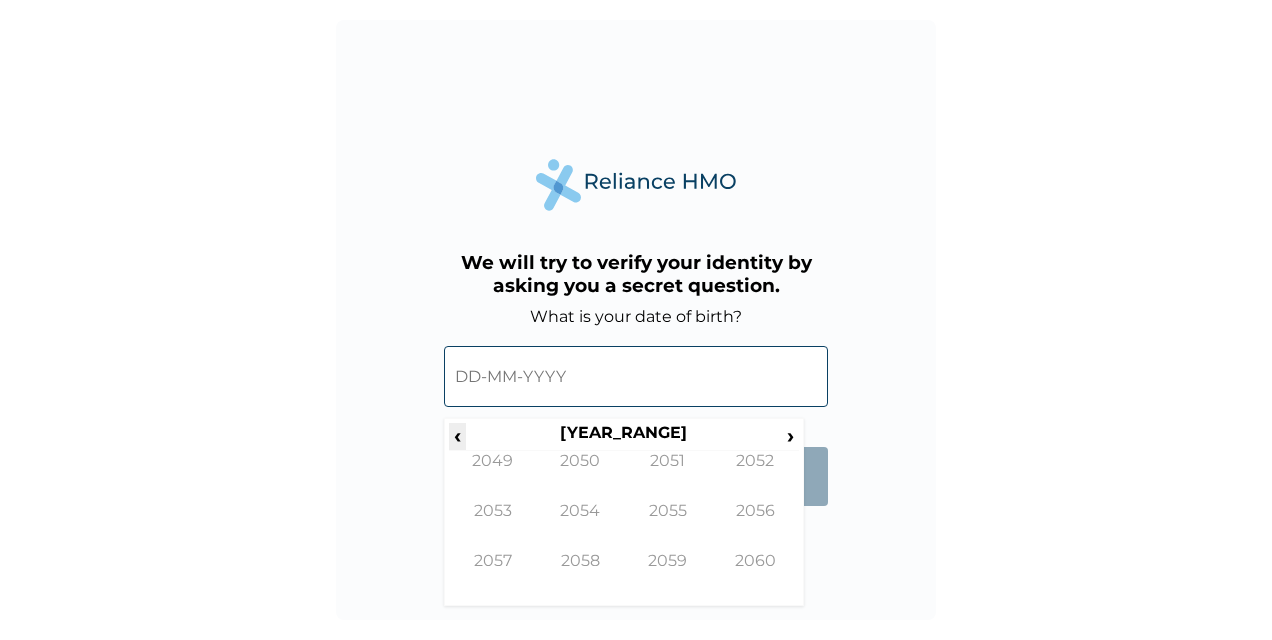 click on "‹" at bounding box center [457, 435] 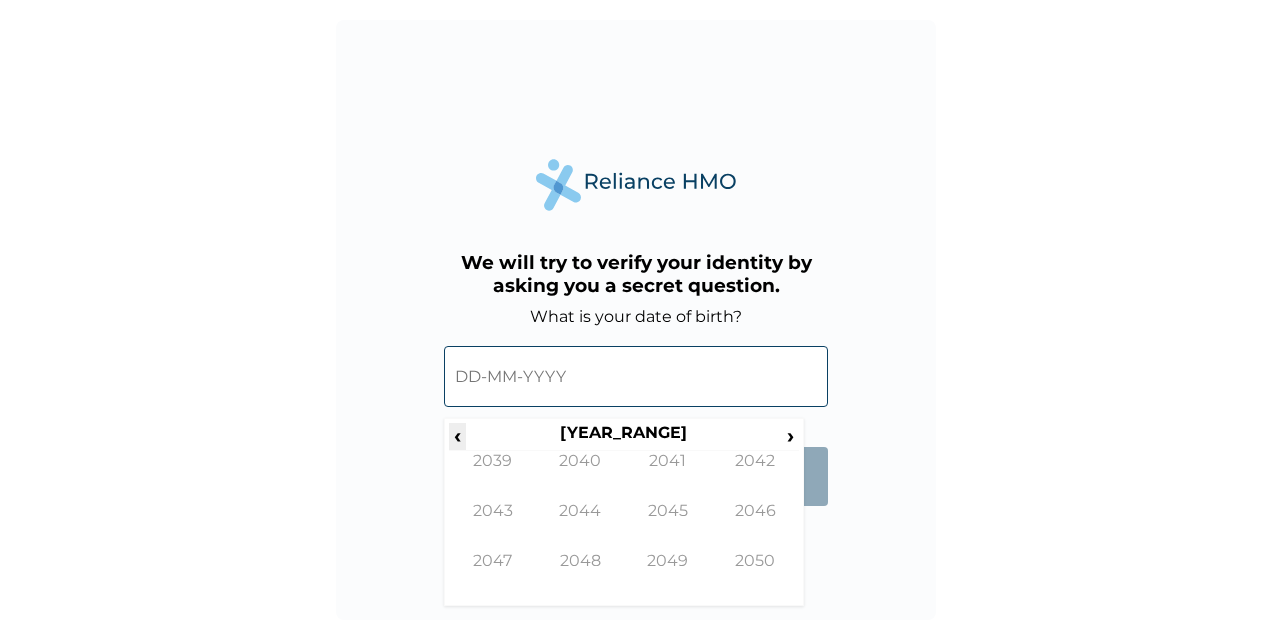 click on "‹" at bounding box center (457, 435) 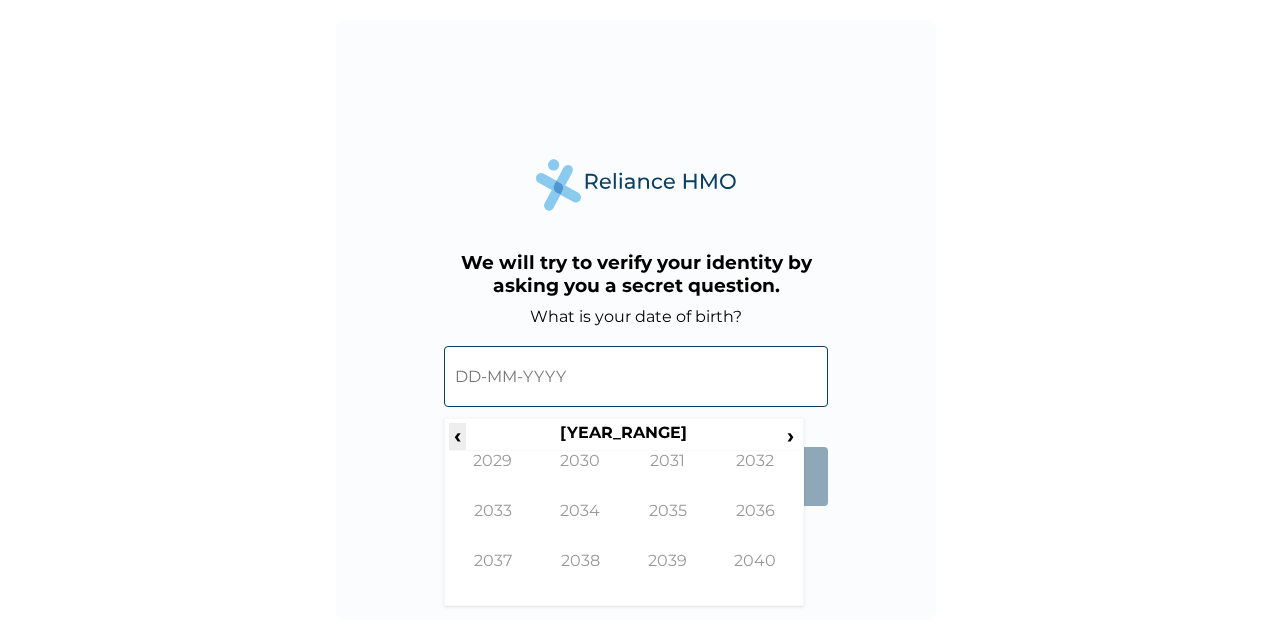 click on "‹" at bounding box center (457, 435) 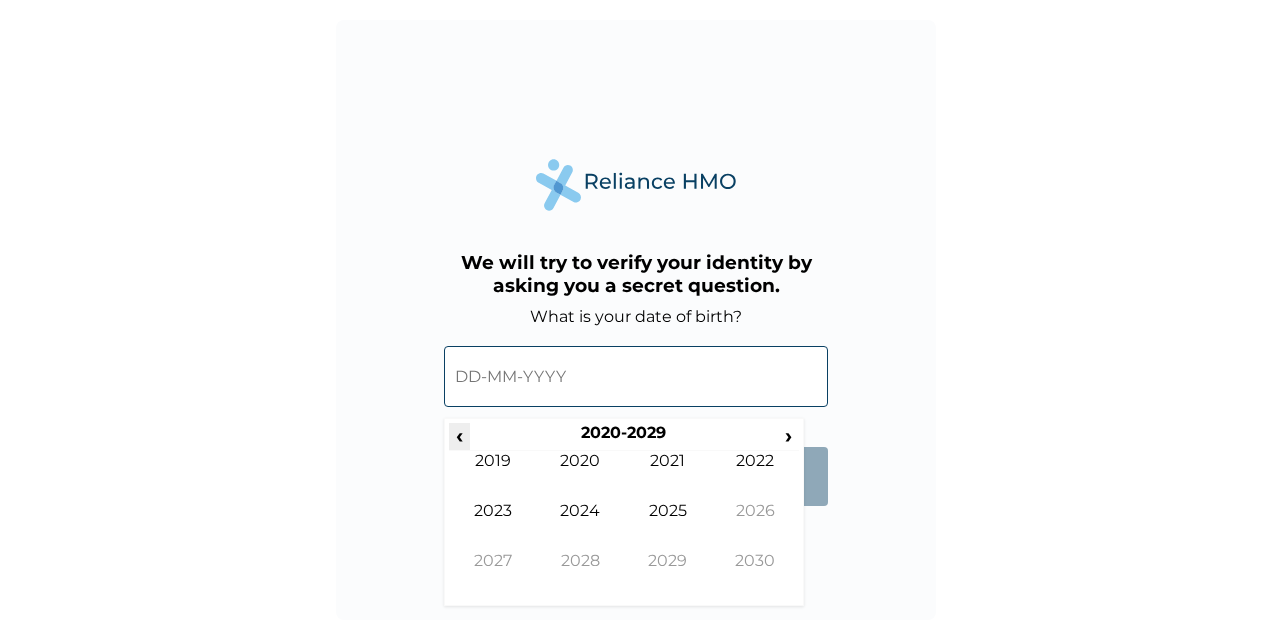 click on "‹" at bounding box center [459, 435] 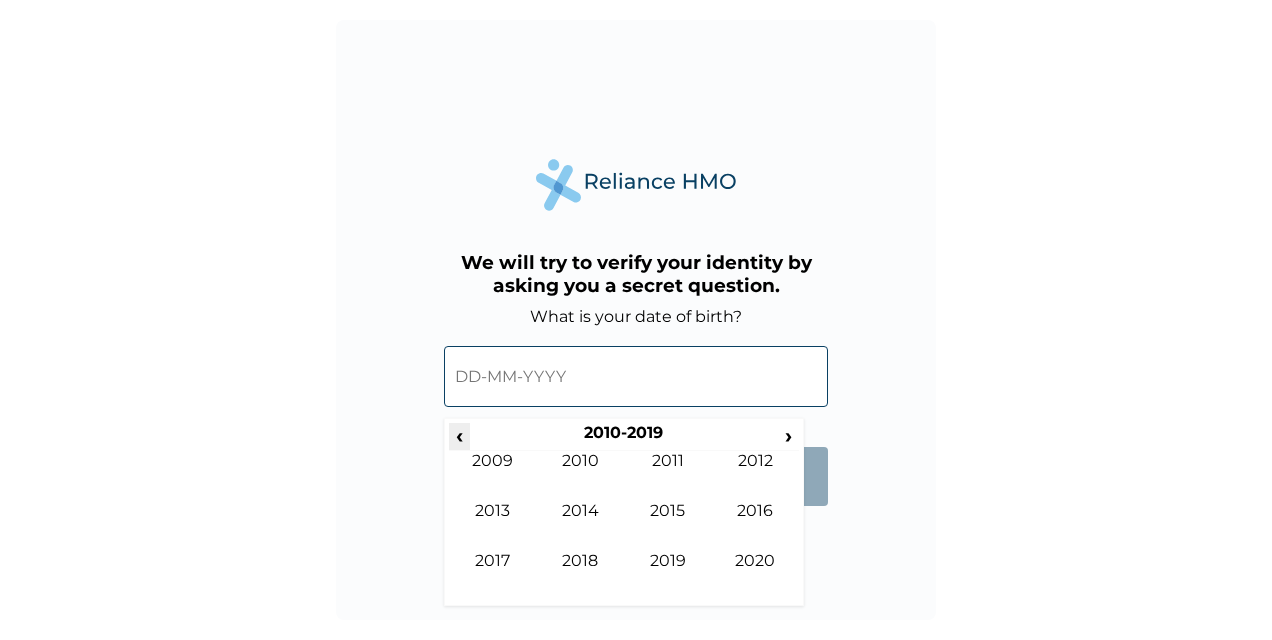 click on "‹" at bounding box center [459, 435] 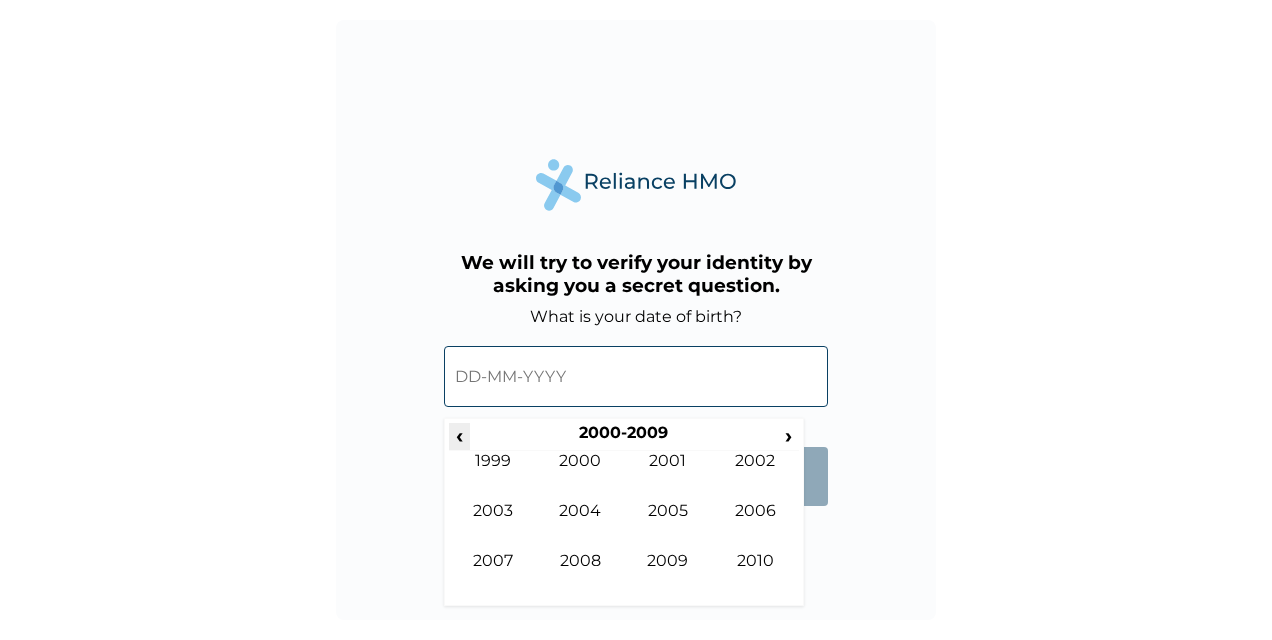click on "‹" at bounding box center (459, 435) 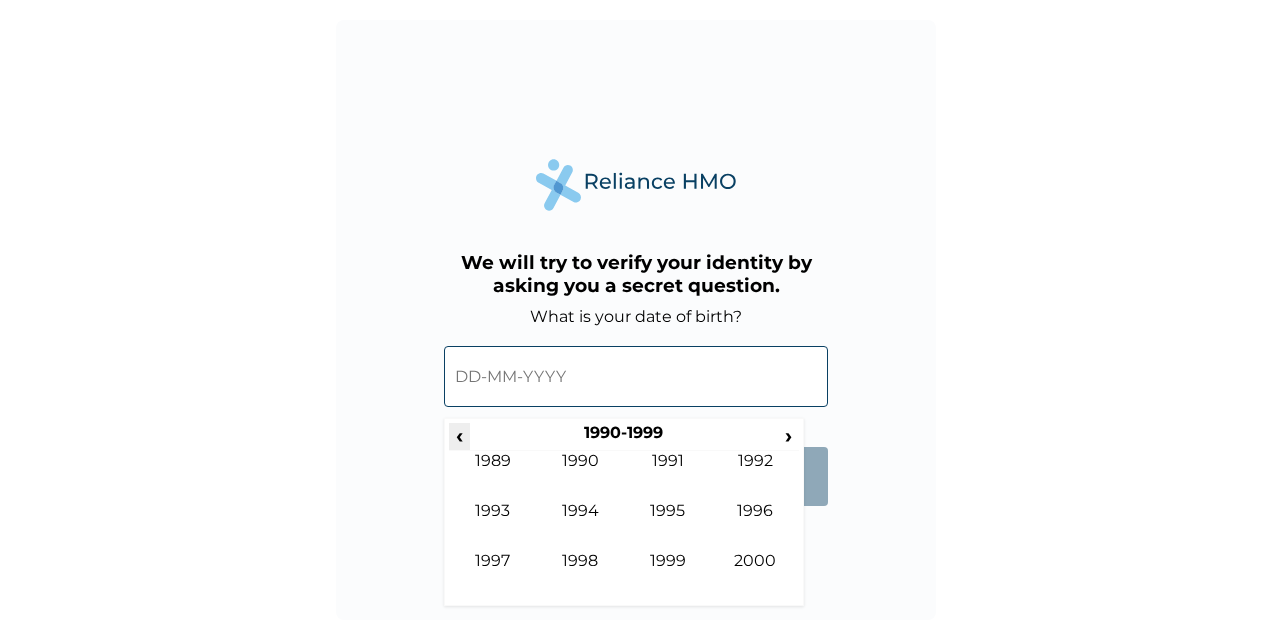 click on "‹" at bounding box center (459, 435) 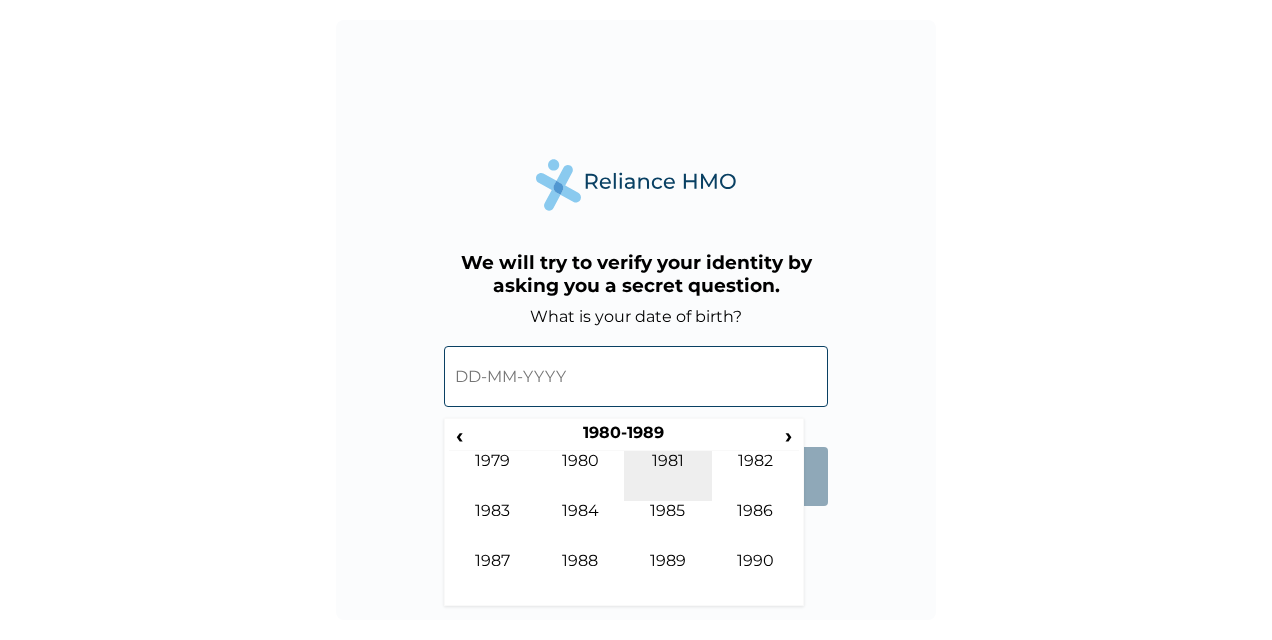 click on "1981" at bounding box center [668, 476] 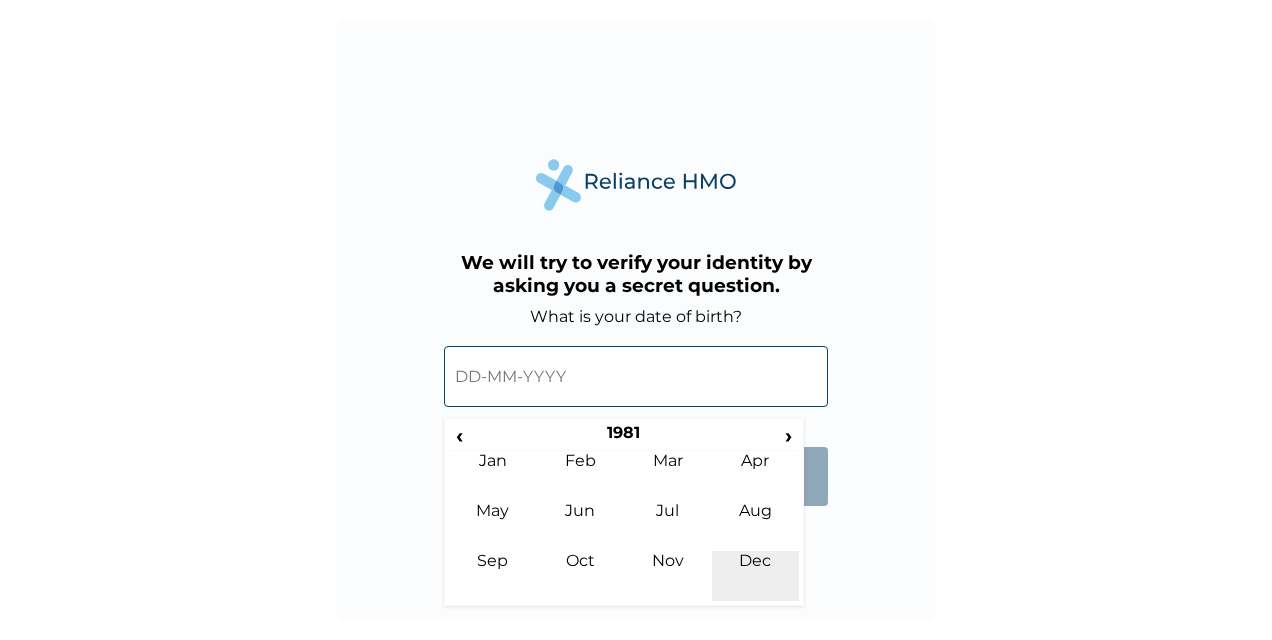 click on "Dec" at bounding box center [756, 576] 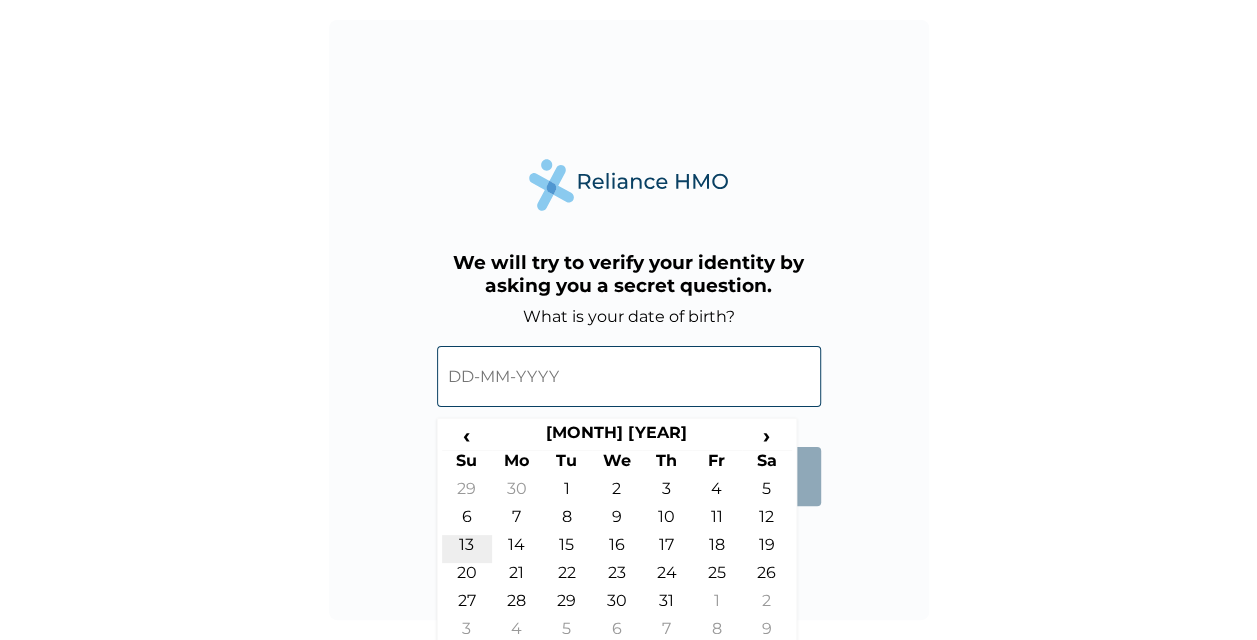 click on "13" at bounding box center (467, 549) 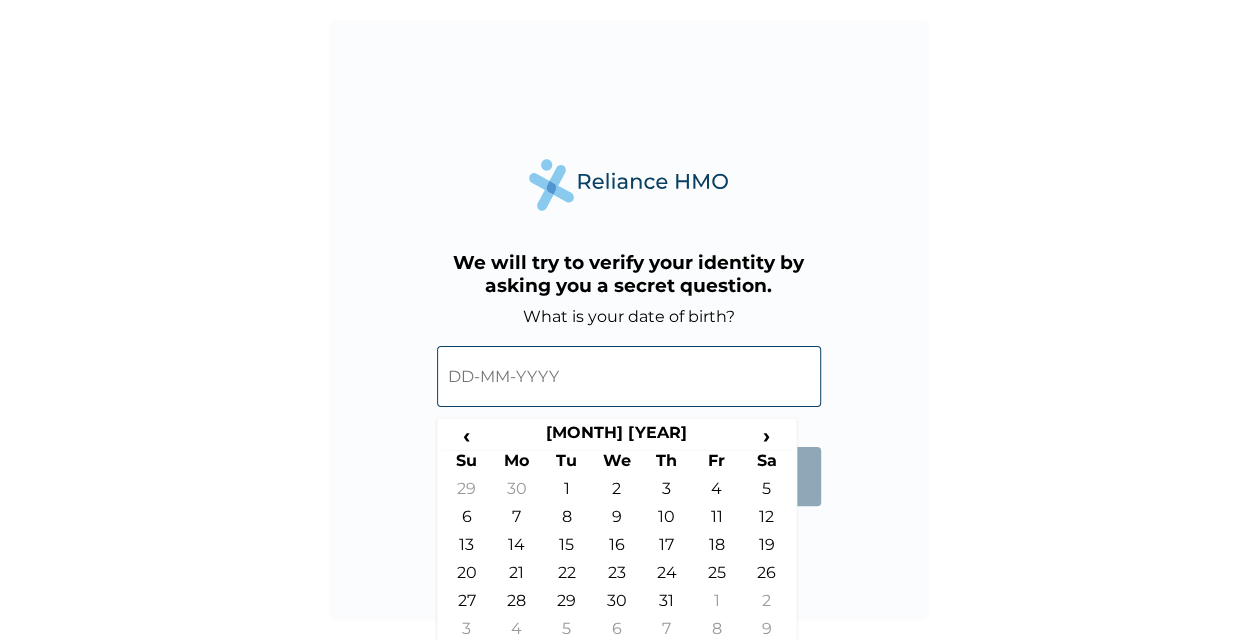 type on "13-12-1981" 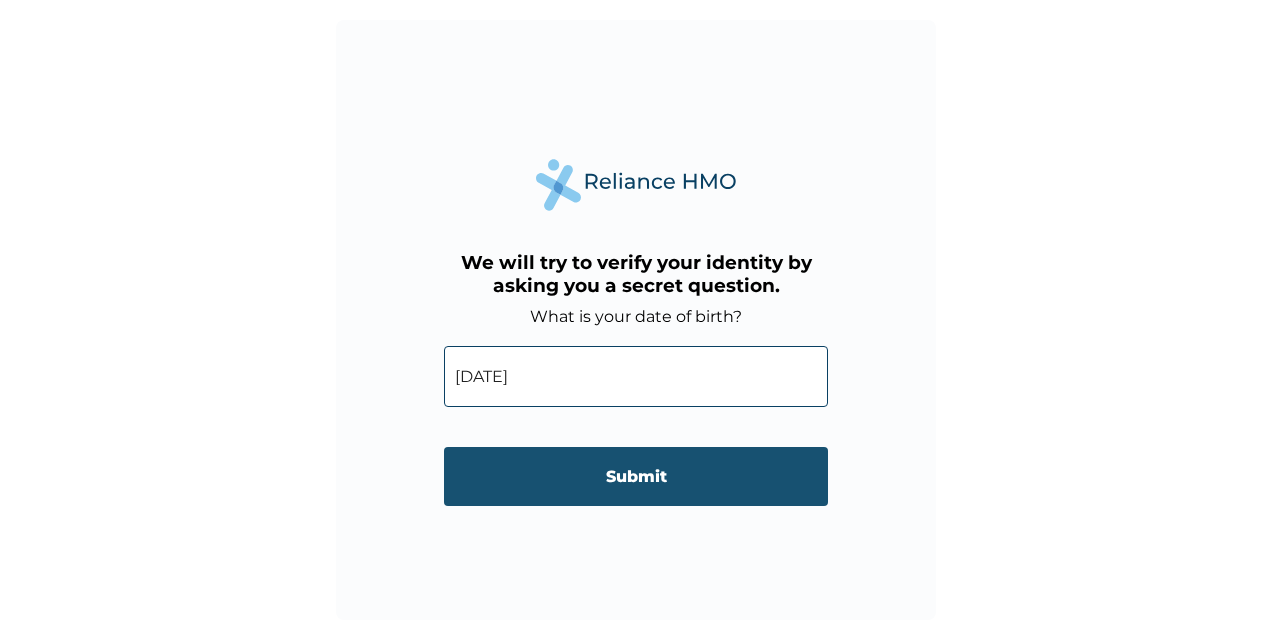 click on "Submit" at bounding box center [636, 476] 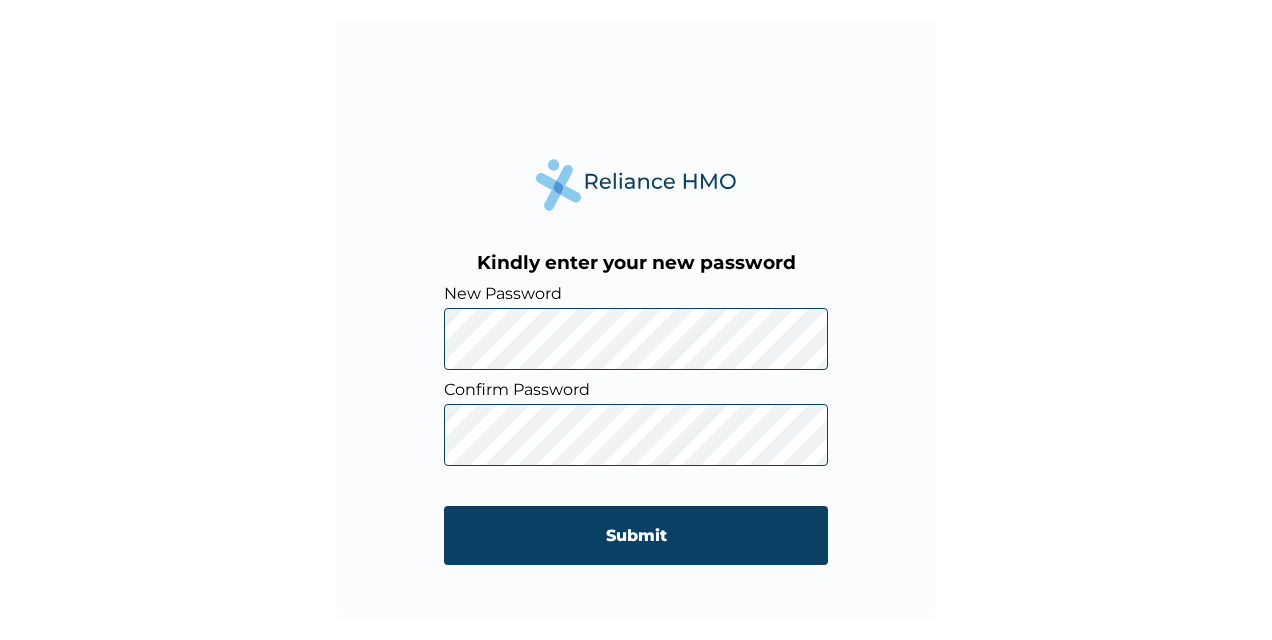click on "Kindly enter your new password New Password Confirm Password Submit" at bounding box center (636, 320) 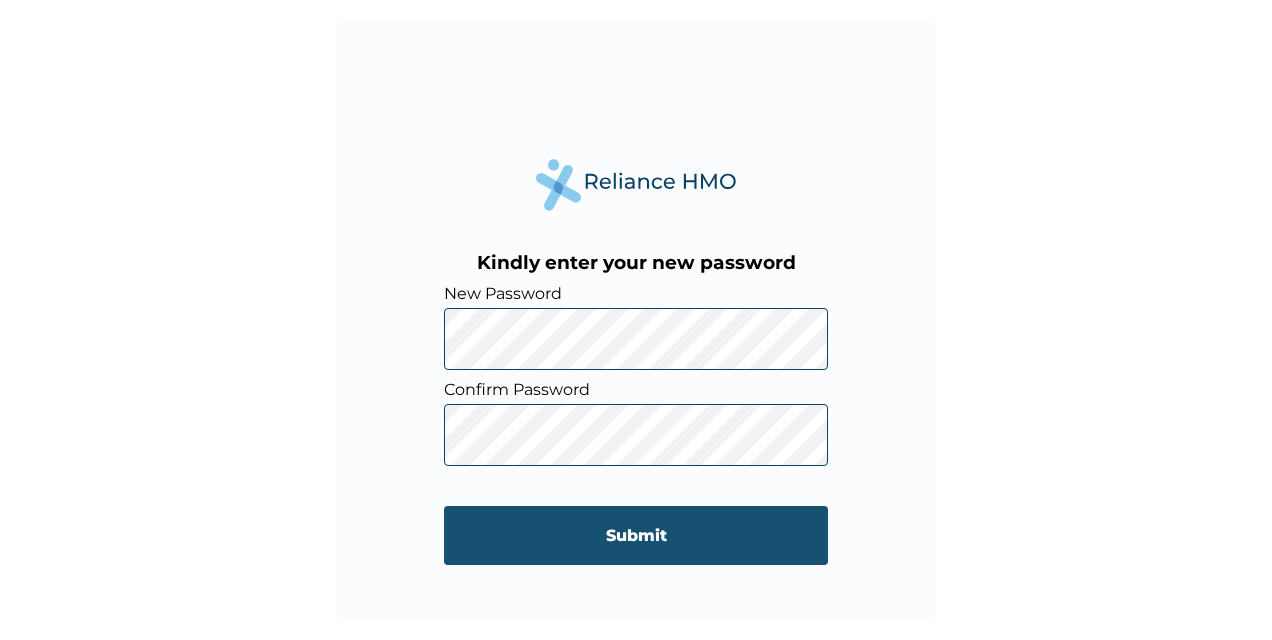 click on "Submit" at bounding box center (636, 535) 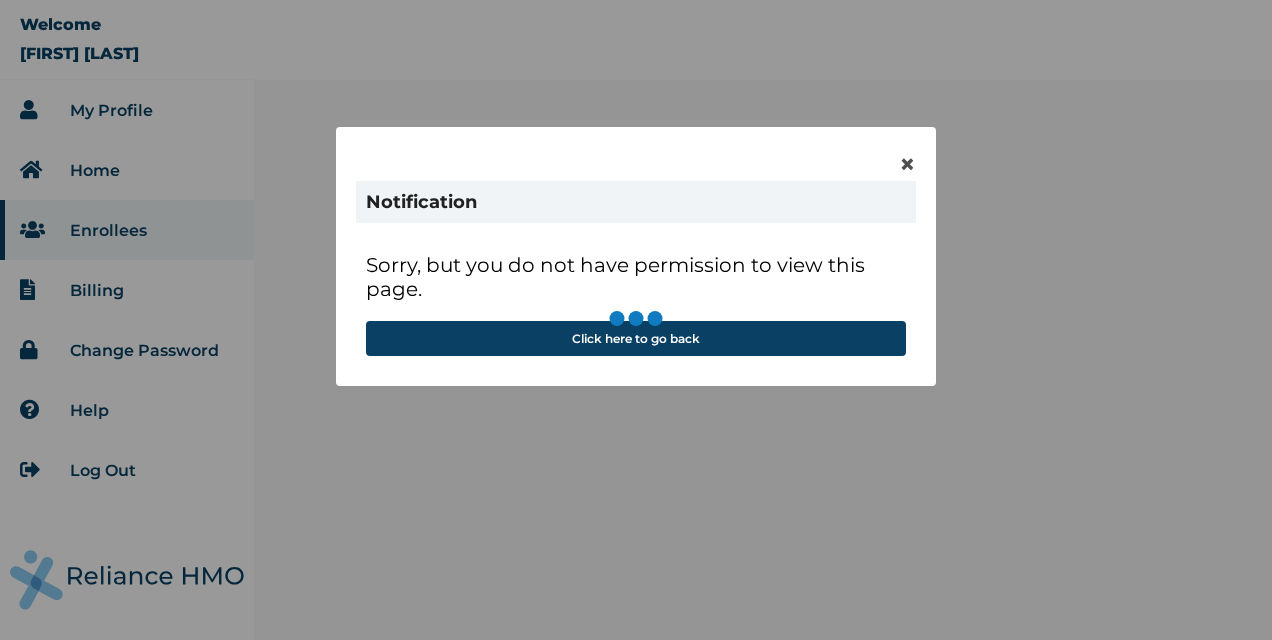 scroll, scrollTop: 0, scrollLeft: 0, axis: both 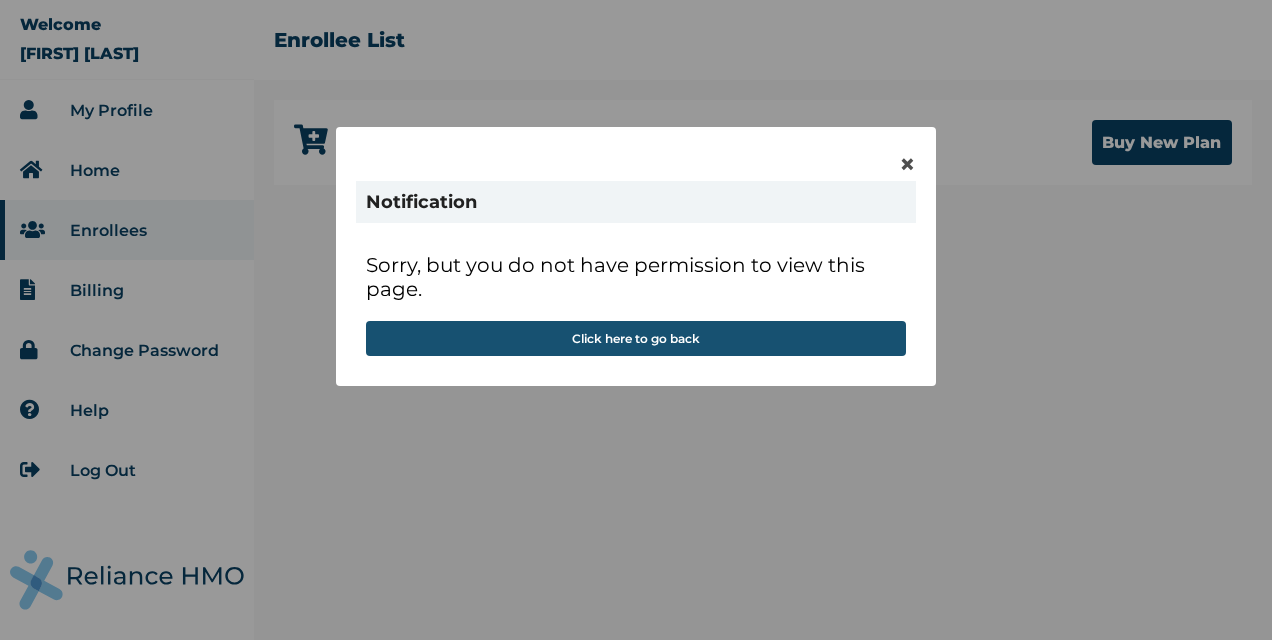click on "Click here to go back" at bounding box center (636, 338) 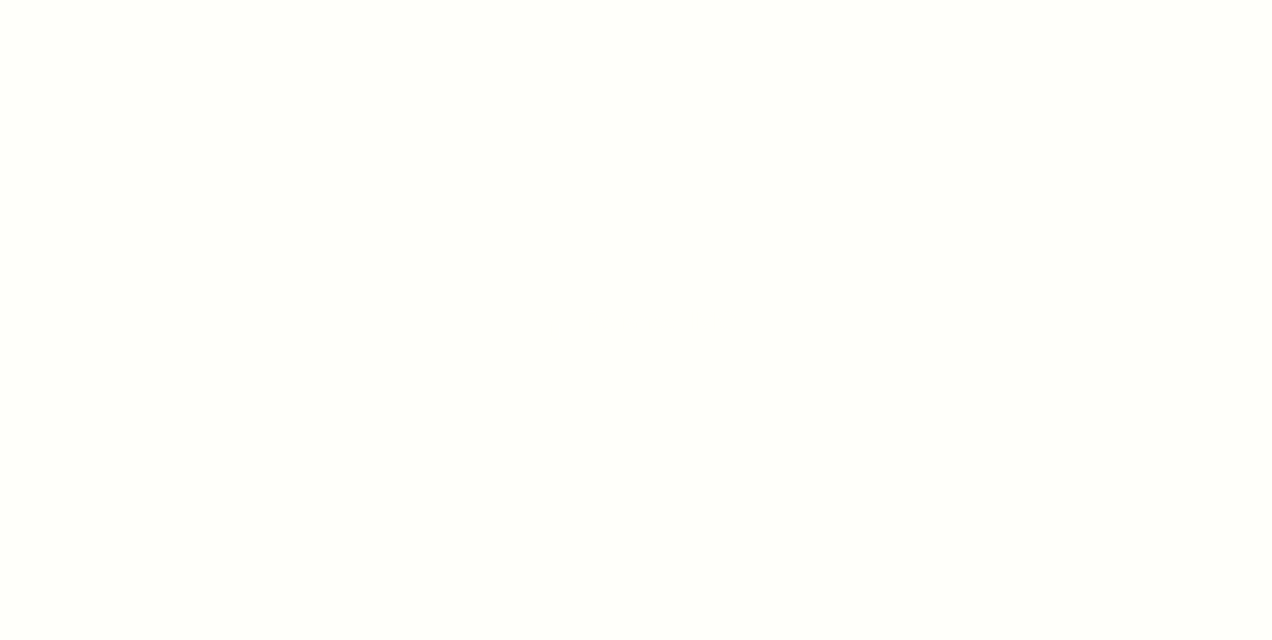 scroll, scrollTop: 0, scrollLeft: 0, axis: both 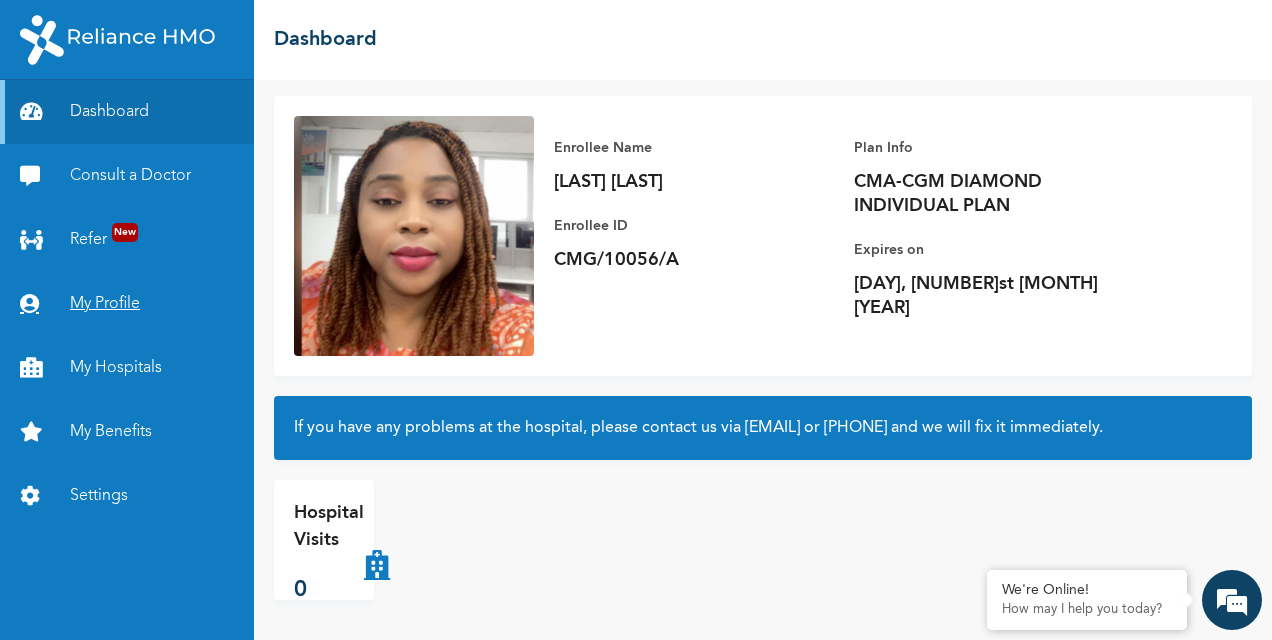click on "My Profile" at bounding box center (127, 304) 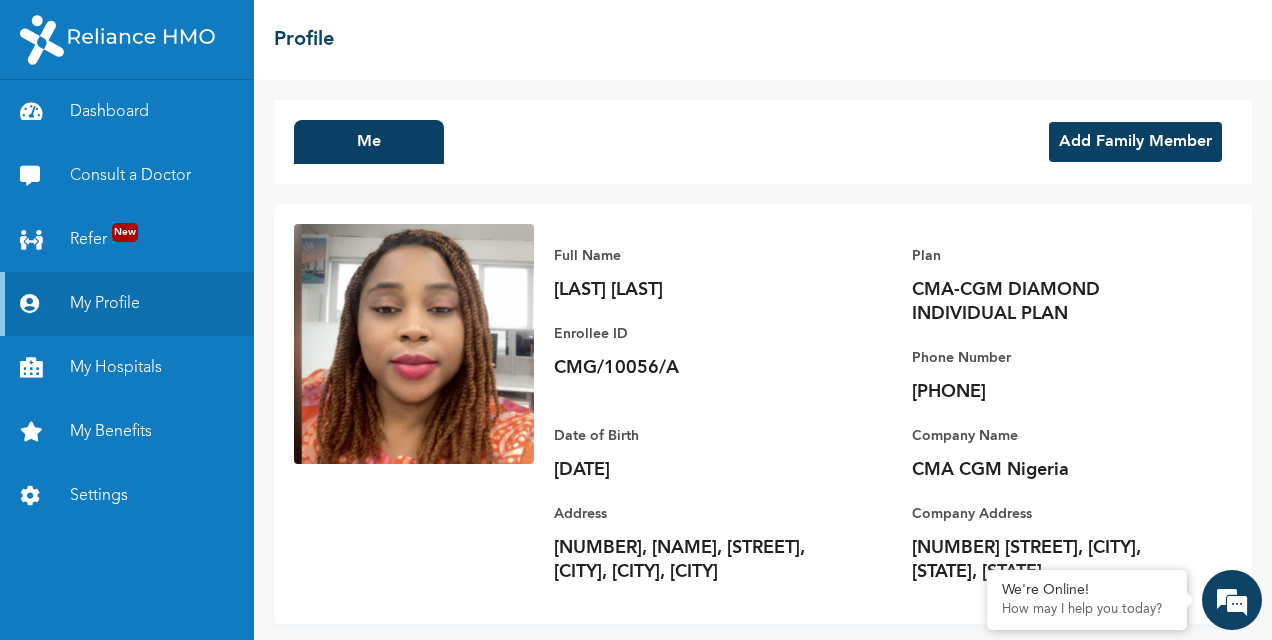 click on "Add Family Member" at bounding box center (1135, 142) 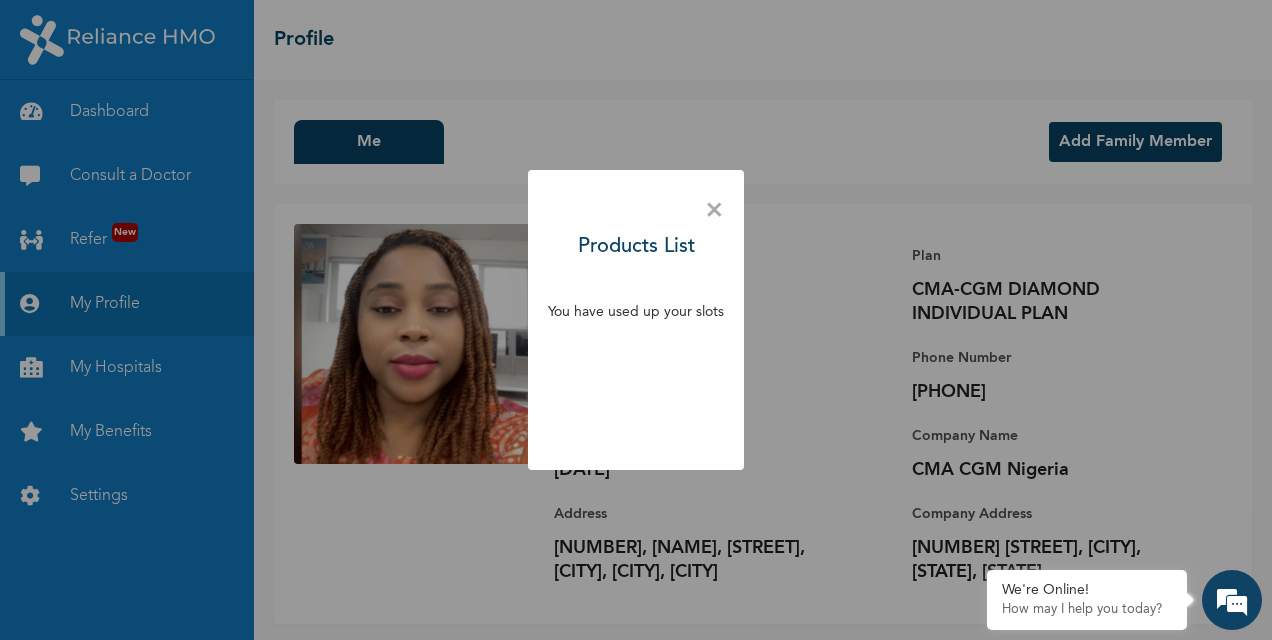 click on "You have used up your slots" at bounding box center (636, 317) 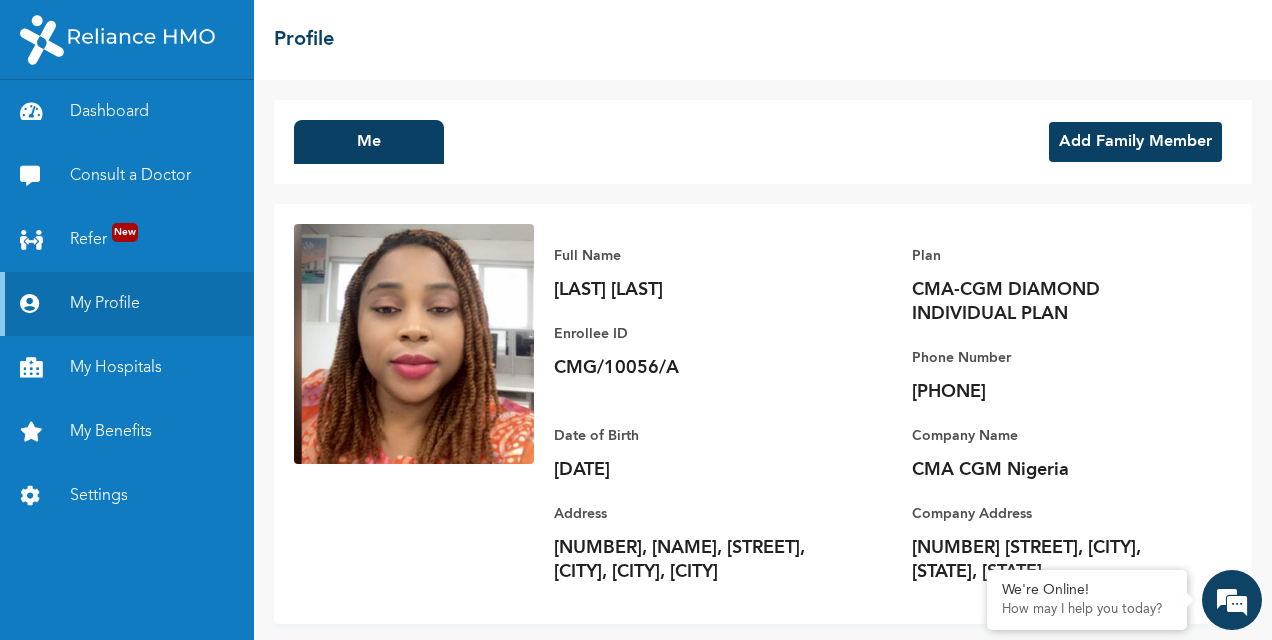 click on "Add Family Member" at bounding box center (1135, 142) 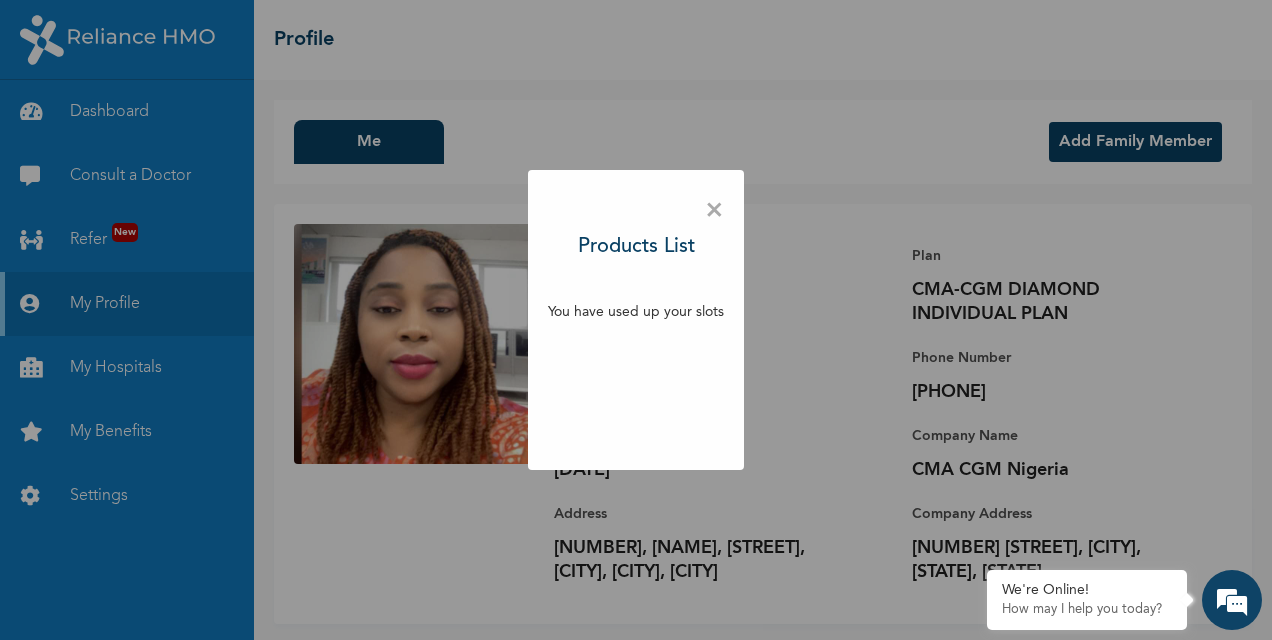 click on "× Products List You have used up your slots" at bounding box center (636, 320) 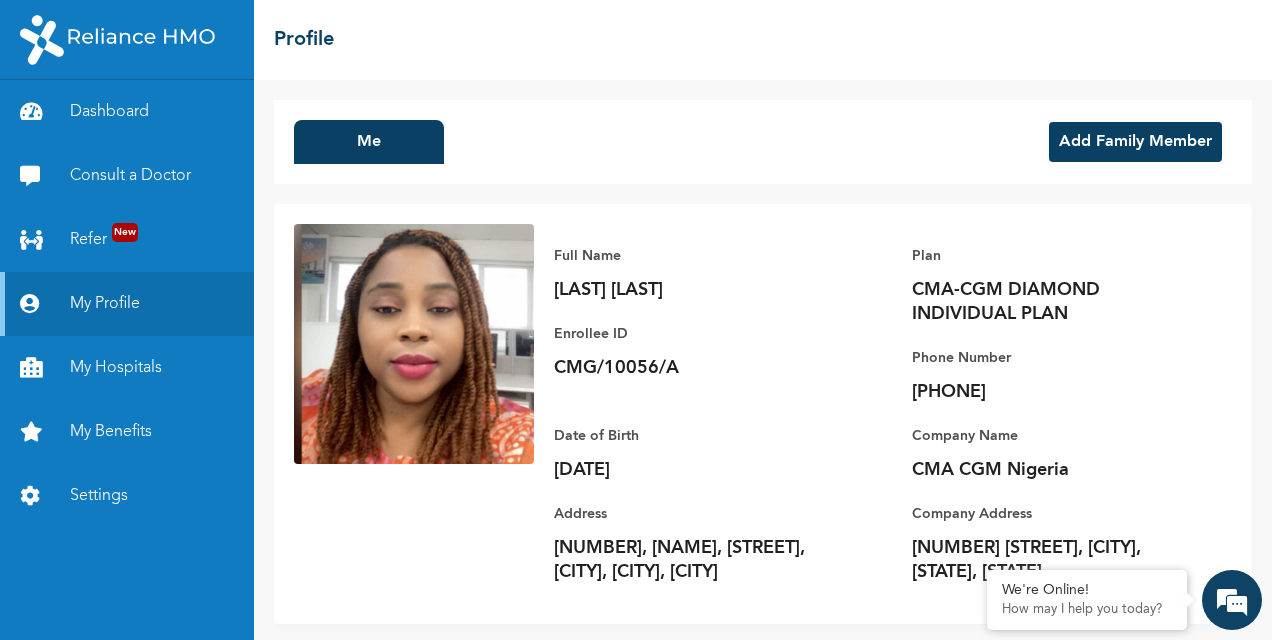 click on "Add Family Member" at bounding box center [1135, 142] 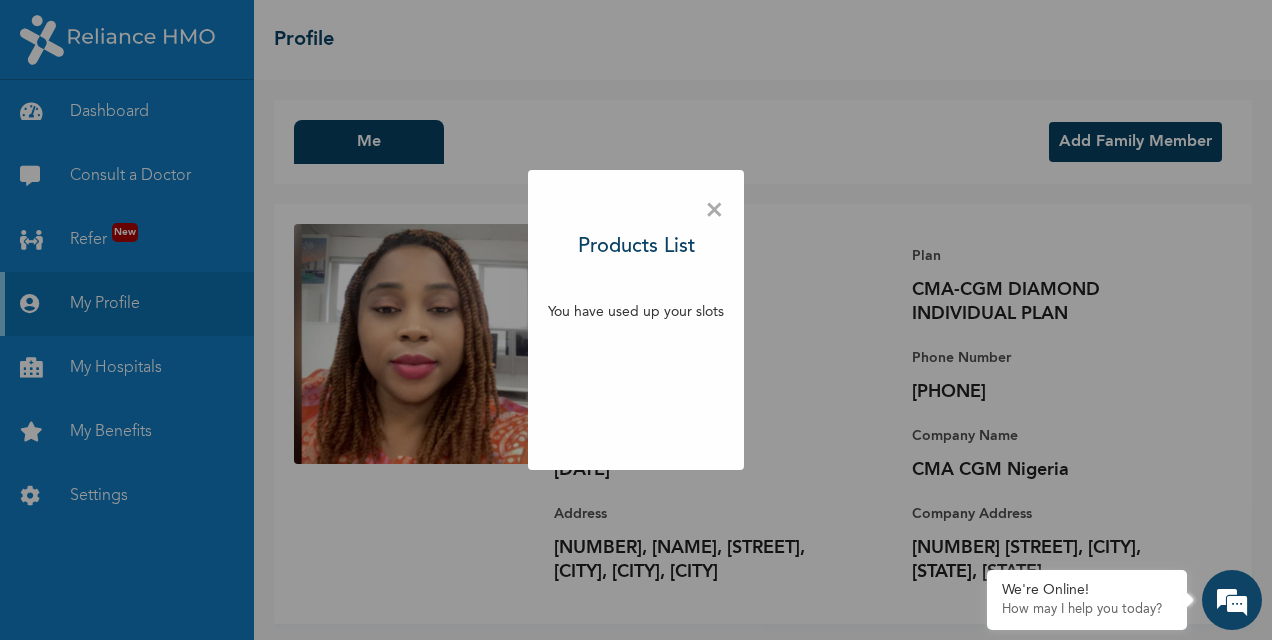 click on "×" at bounding box center [714, 211] 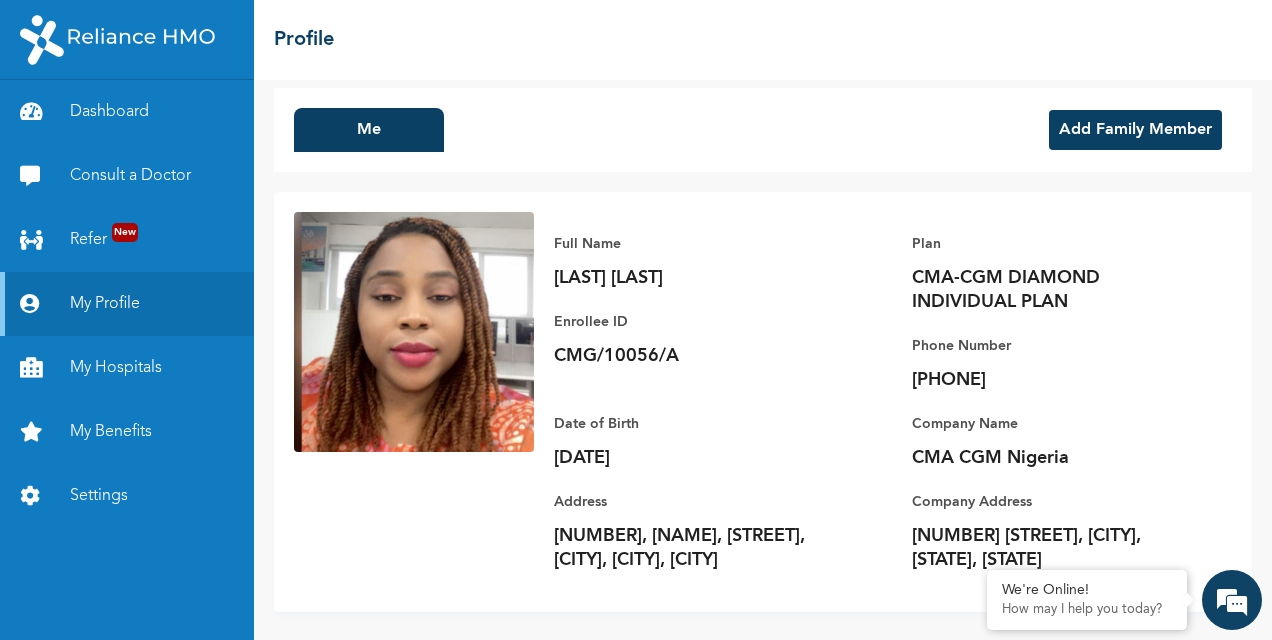 scroll, scrollTop: 24, scrollLeft: 0, axis: vertical 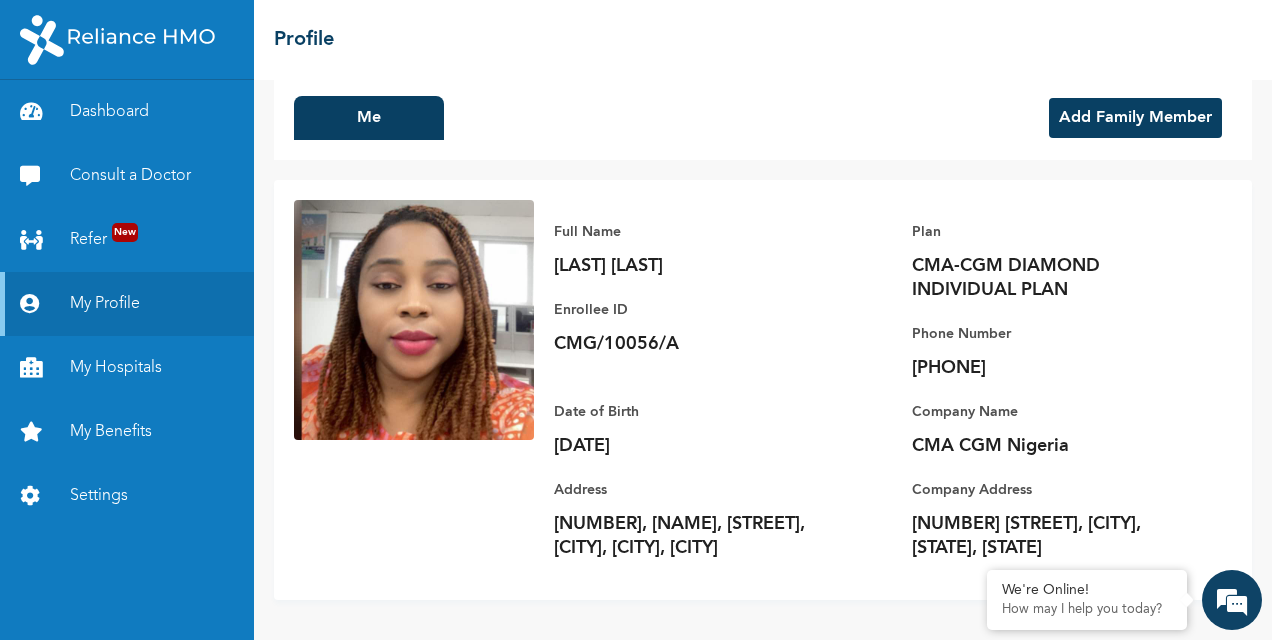 click on "Date of Birth [DATE] Address [NUMBER], [NAME], [STREET], [CITY], [CITY], [CITY]" at bounding box center (694, 470) 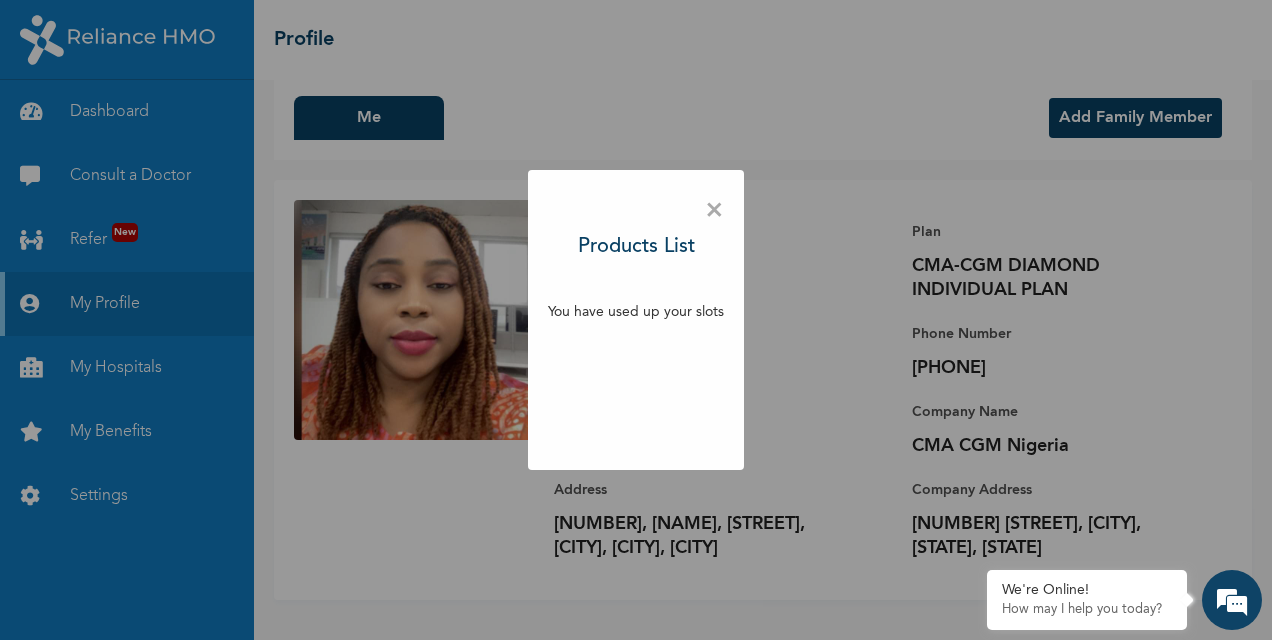 click on "×" at bounding box center (714, 211) 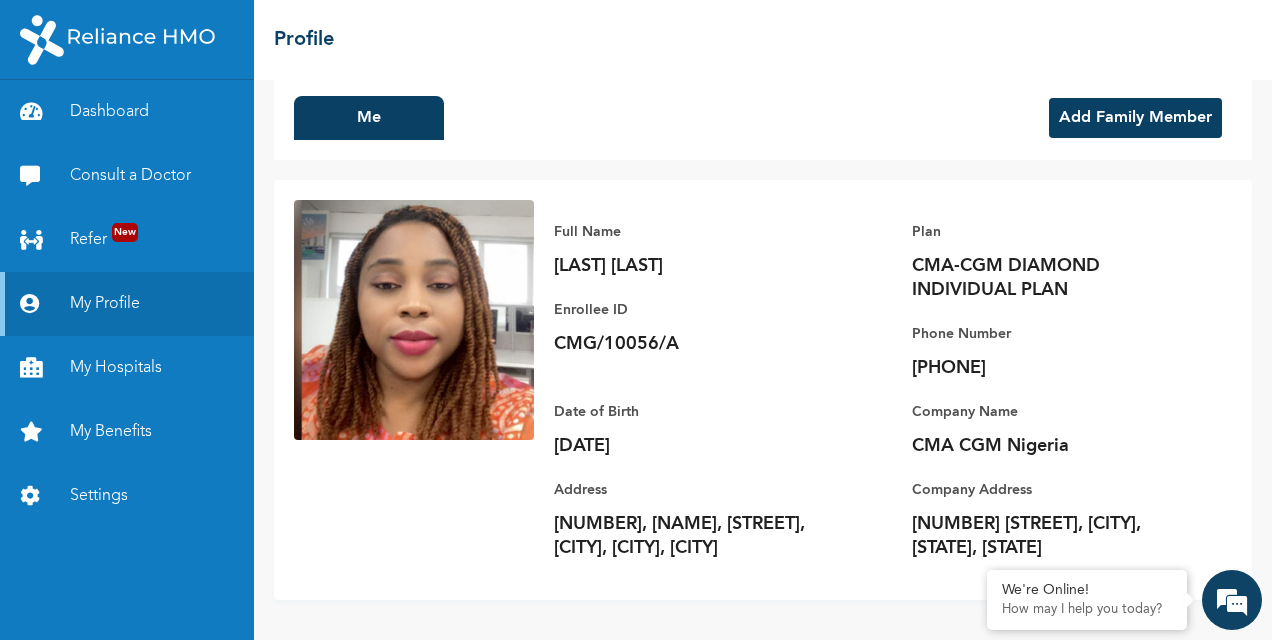 click on "Add Family Member" at bounding box center [1135, 118] 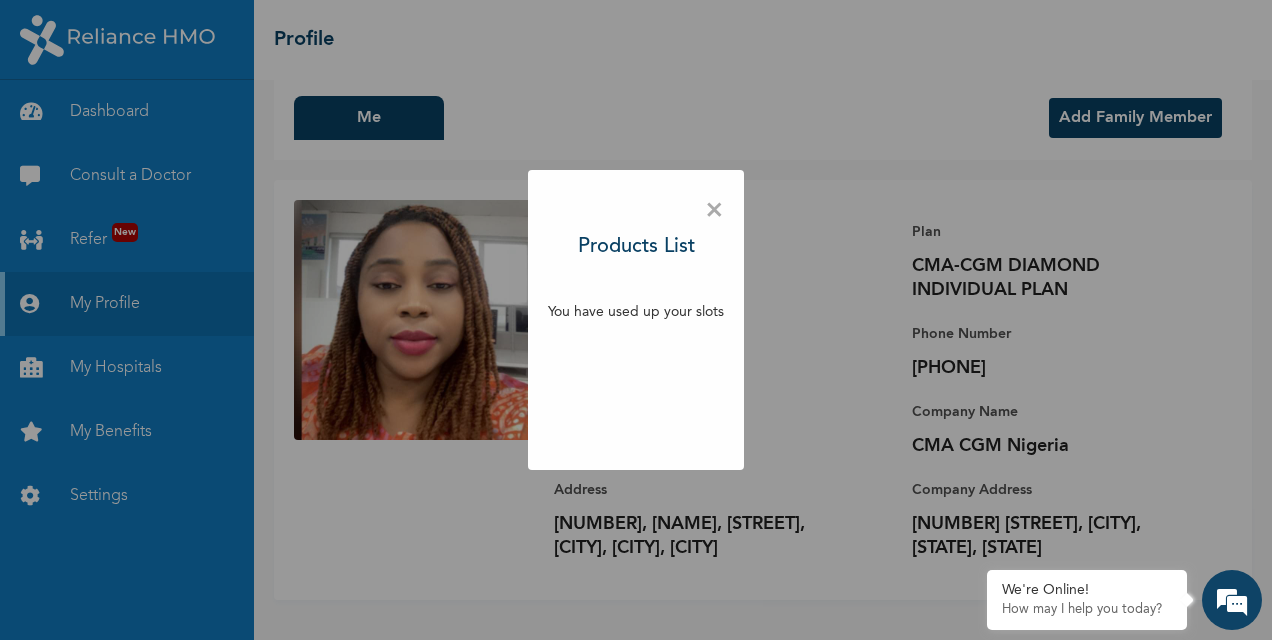 click on "× Products List You have used up your slots" at bounding box center [636, 320] 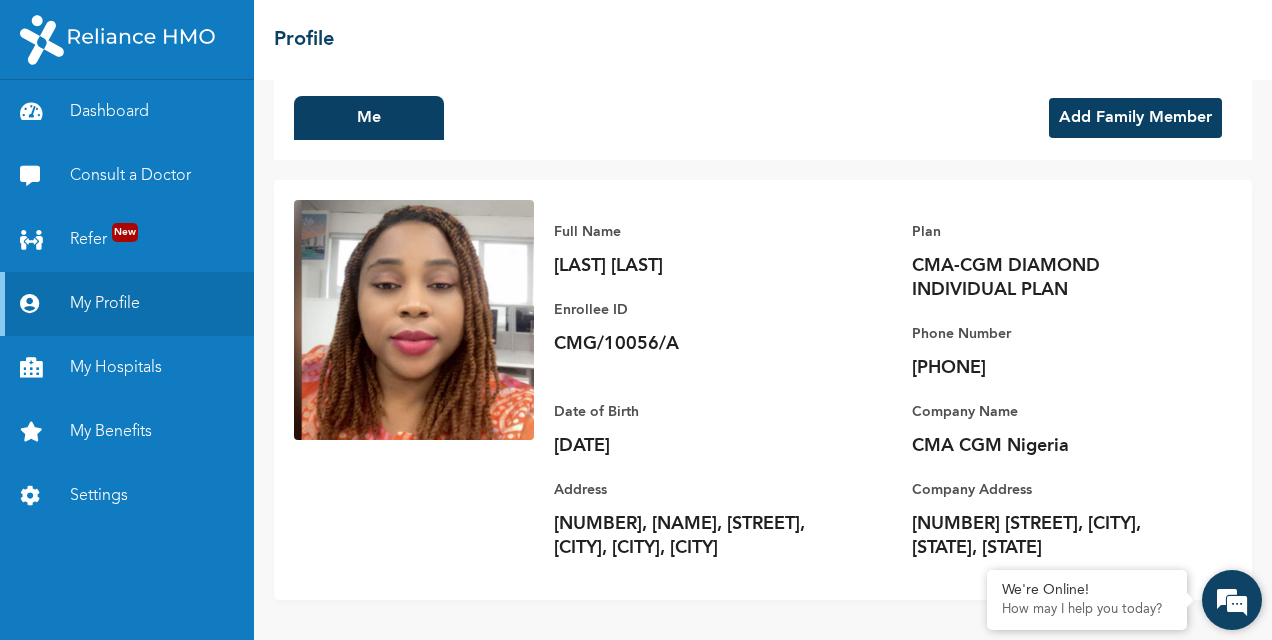 click at bounding box center [1232, 600] 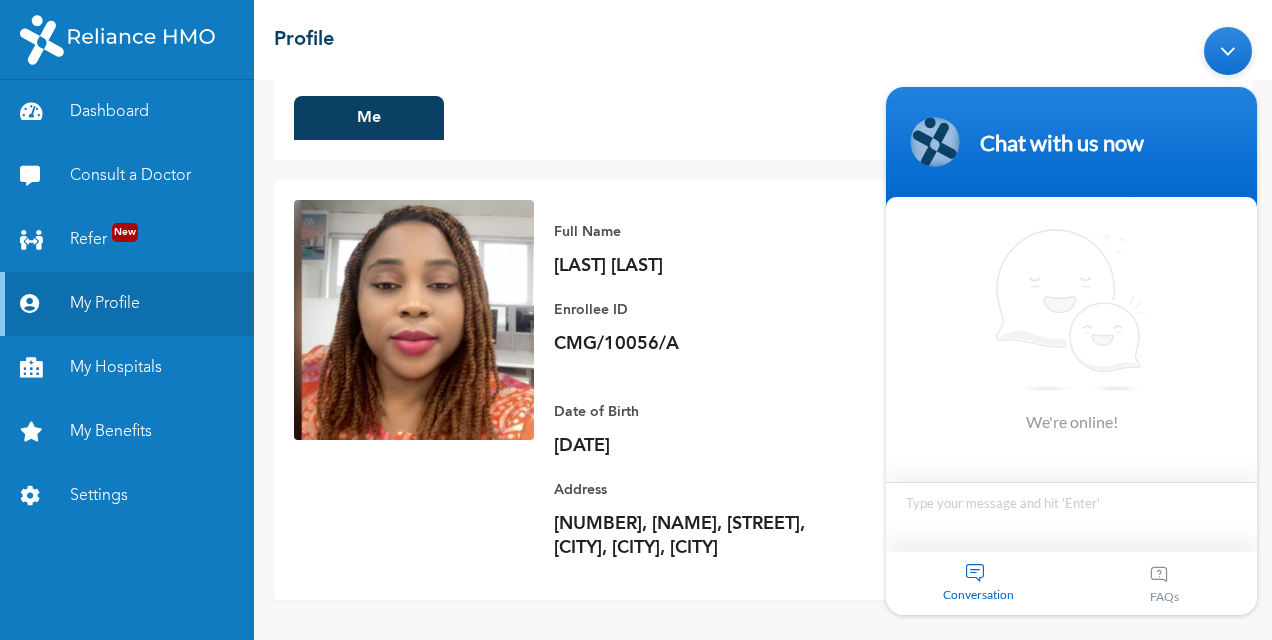 click at bounding box center [1071, 517] 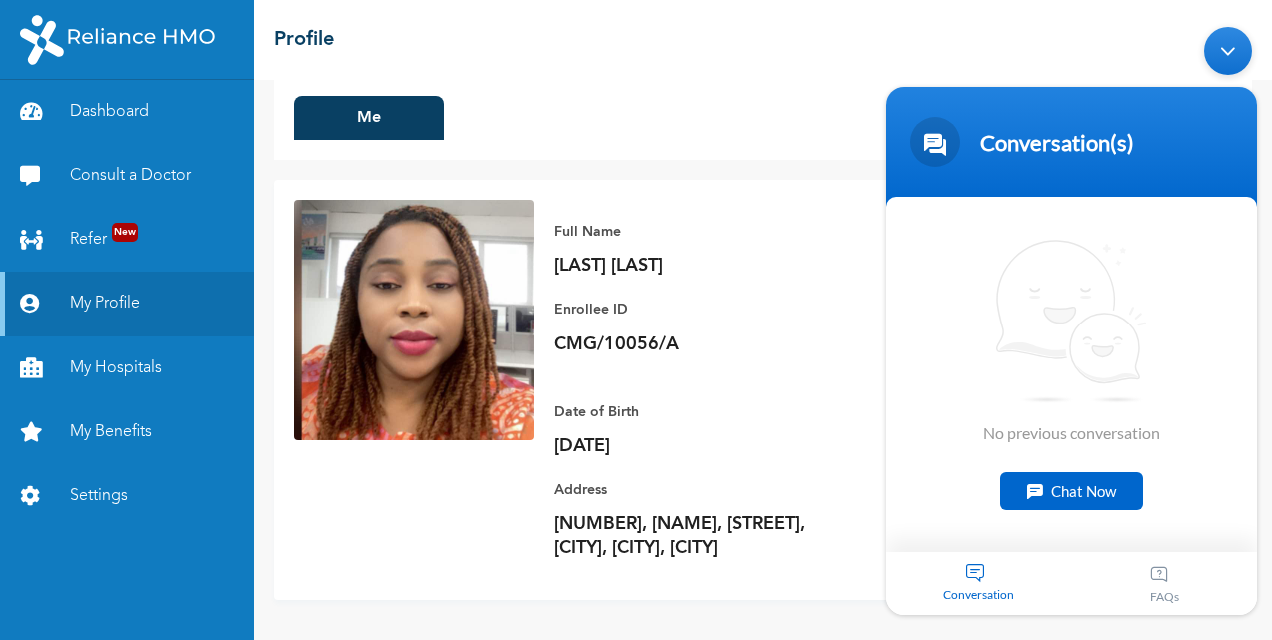 click on "Chat Now" at bounding box center (1071, 491) 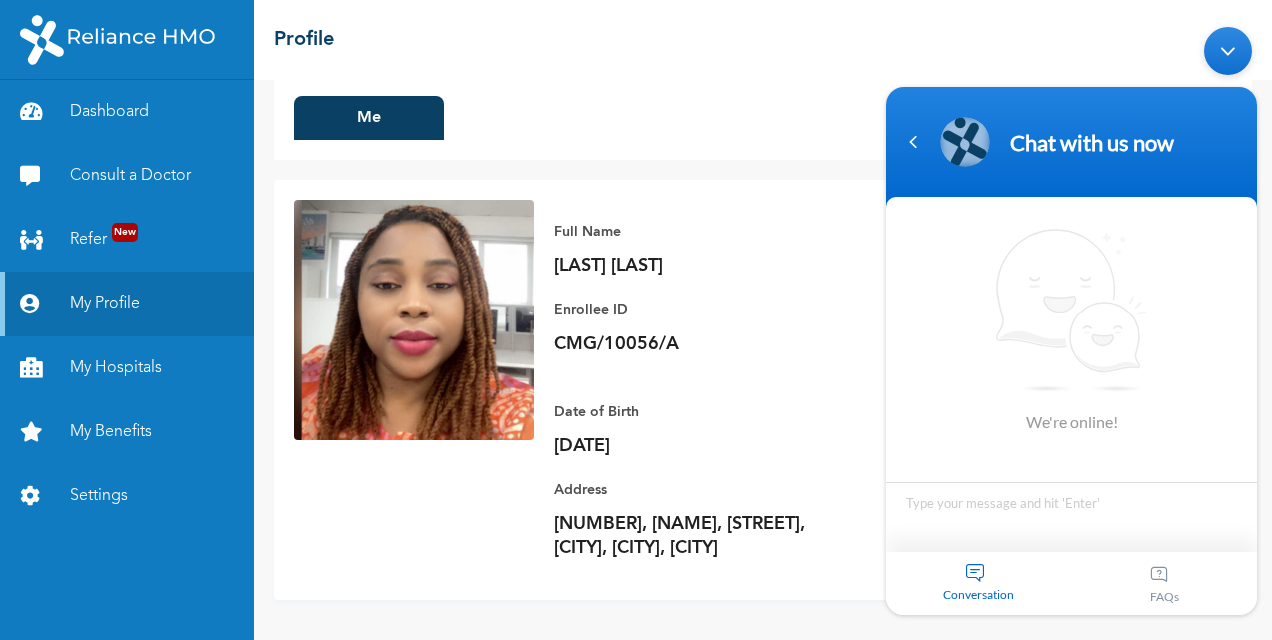 type on "h" 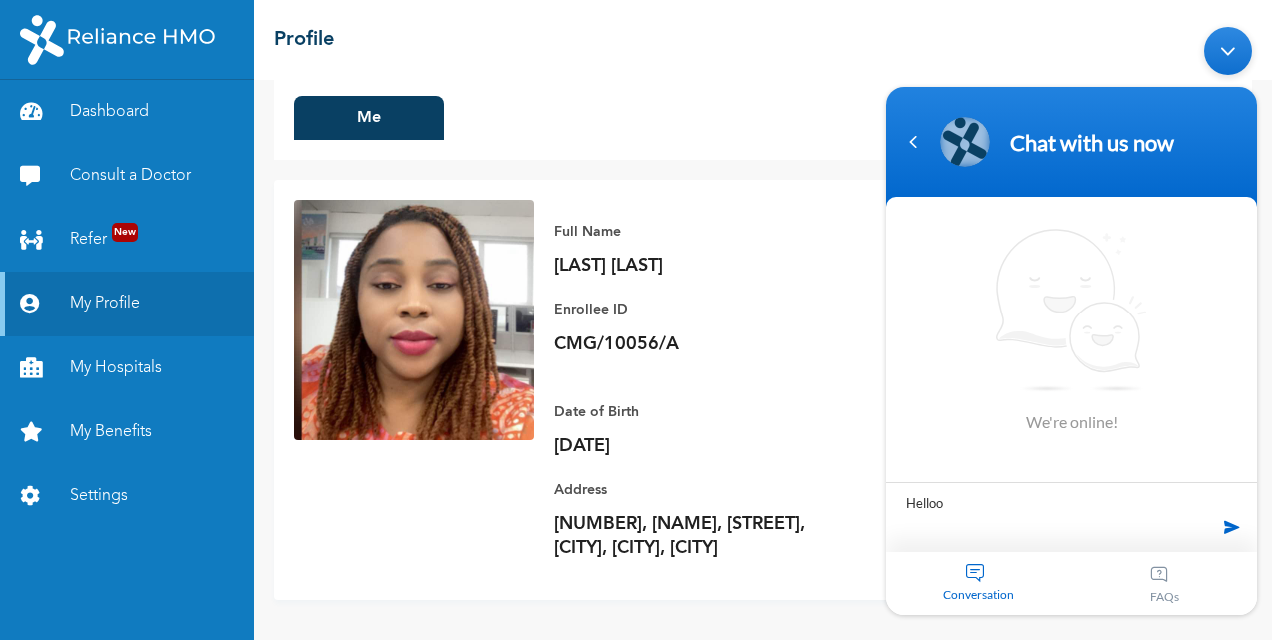 type on "Helloo" 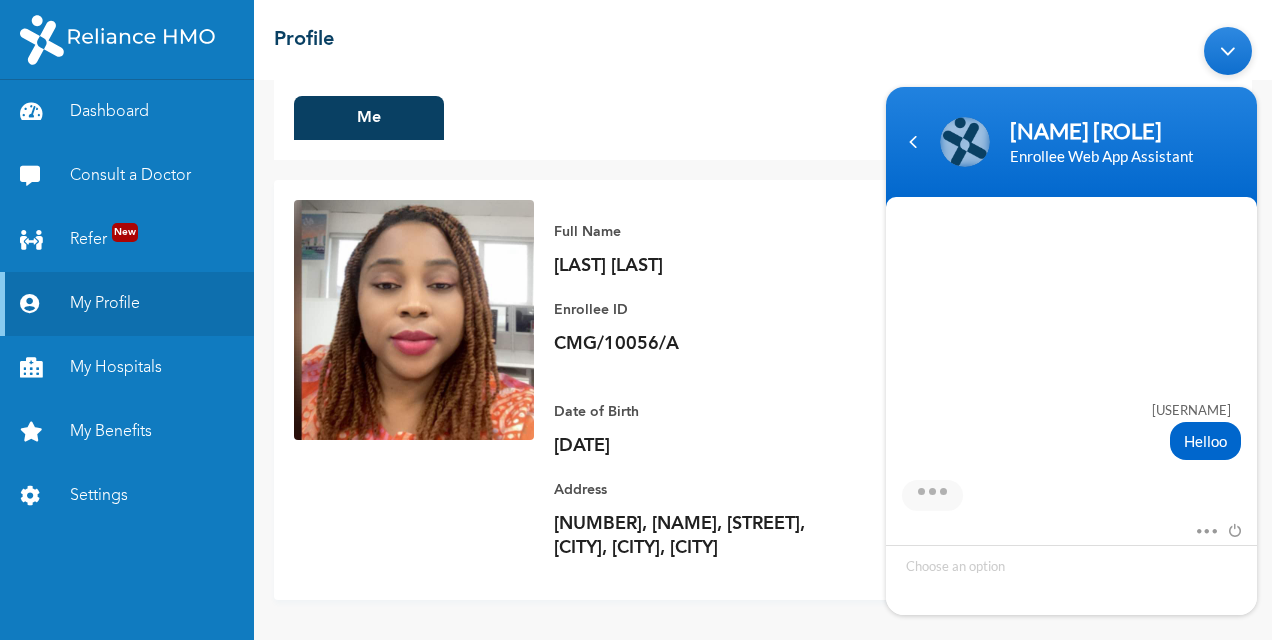 scroll, scrollTop: 314, scrollLeft: 0, axis: vertical 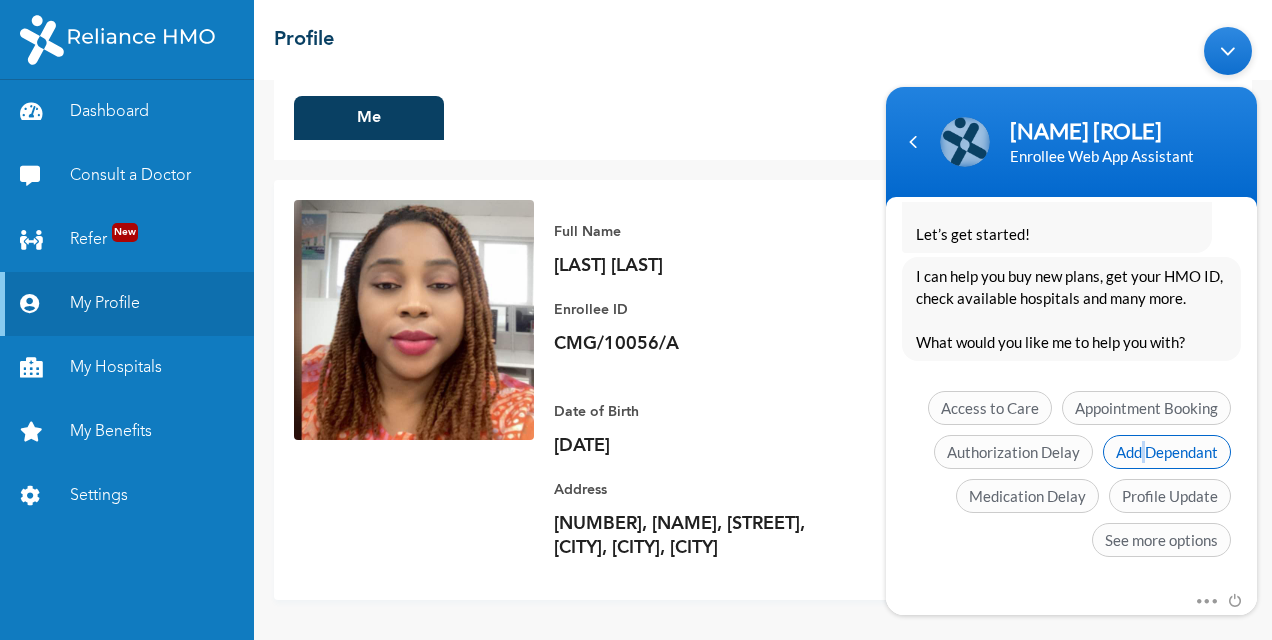 click on "Add Dependant" at bounding box center (1167, 452) 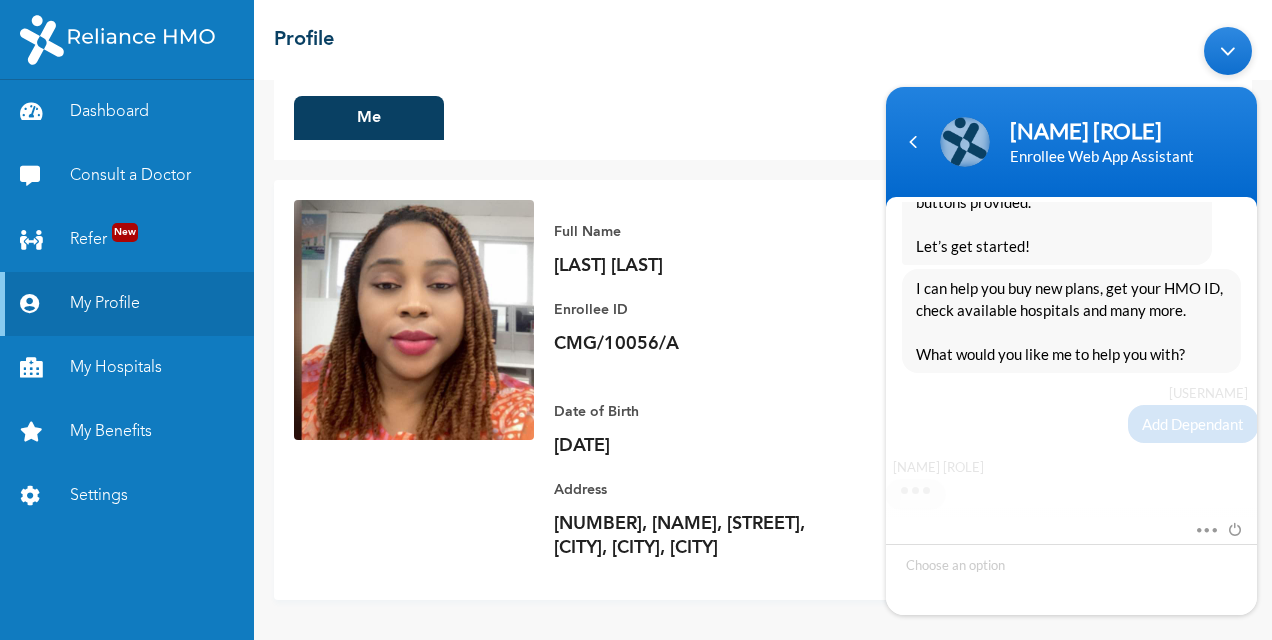 scroll, scrollTop: 507, scrollLeft: 0, axis: vertical 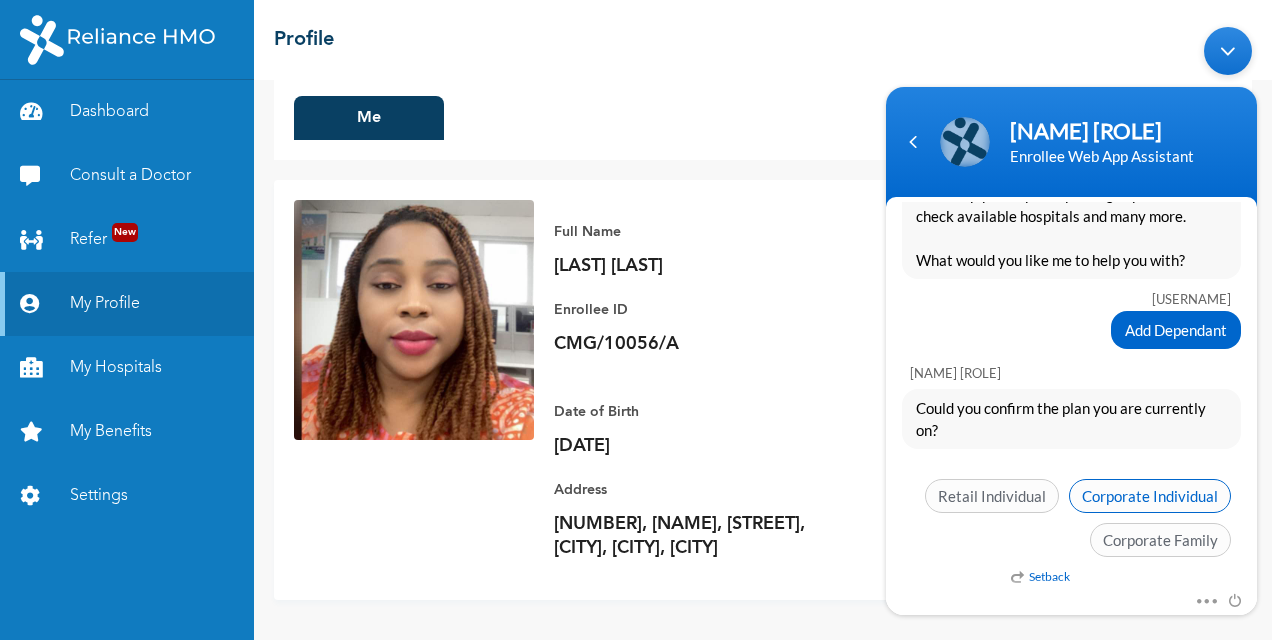 click on "Corporate Individual" at bounding box center [1150, 496] 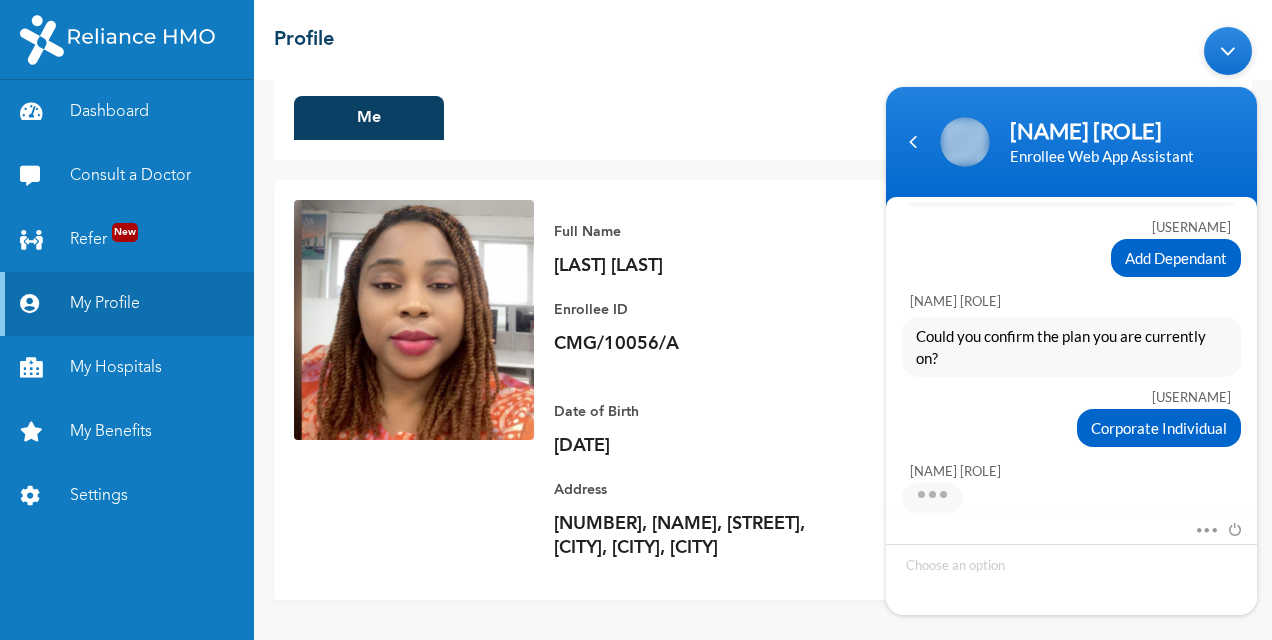 scroll, scrollTop: 826, scrollLeft: 0, axis: vertical 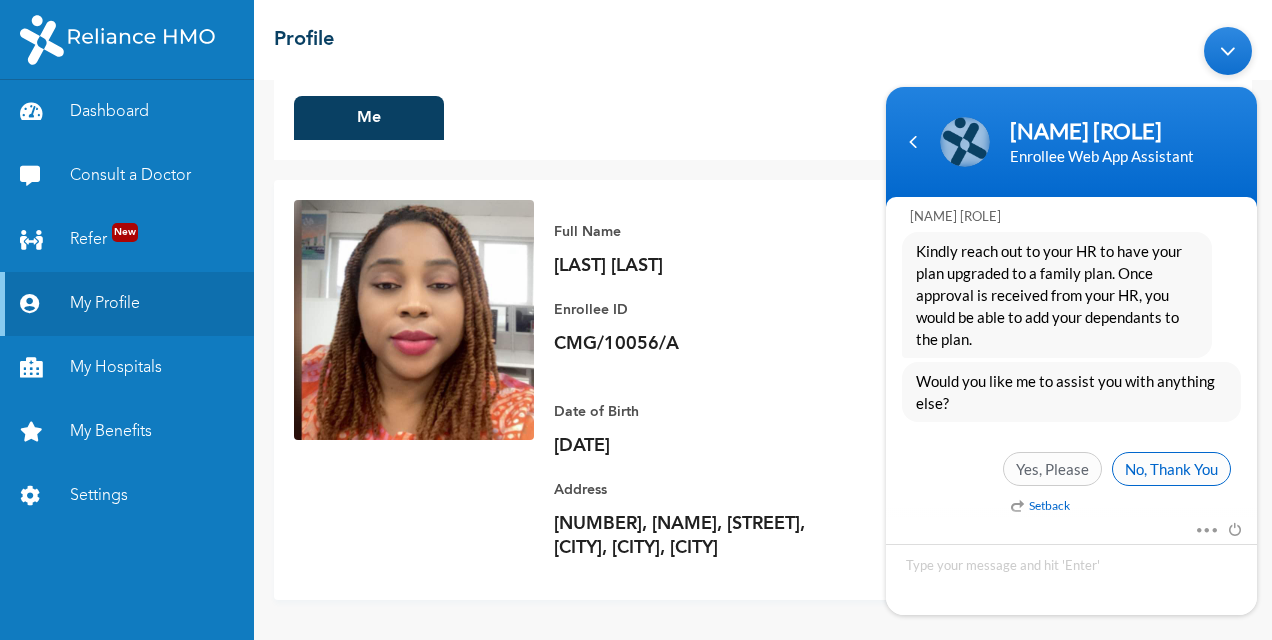 click on "No, Thank You" at bounding box center [1171, 469] 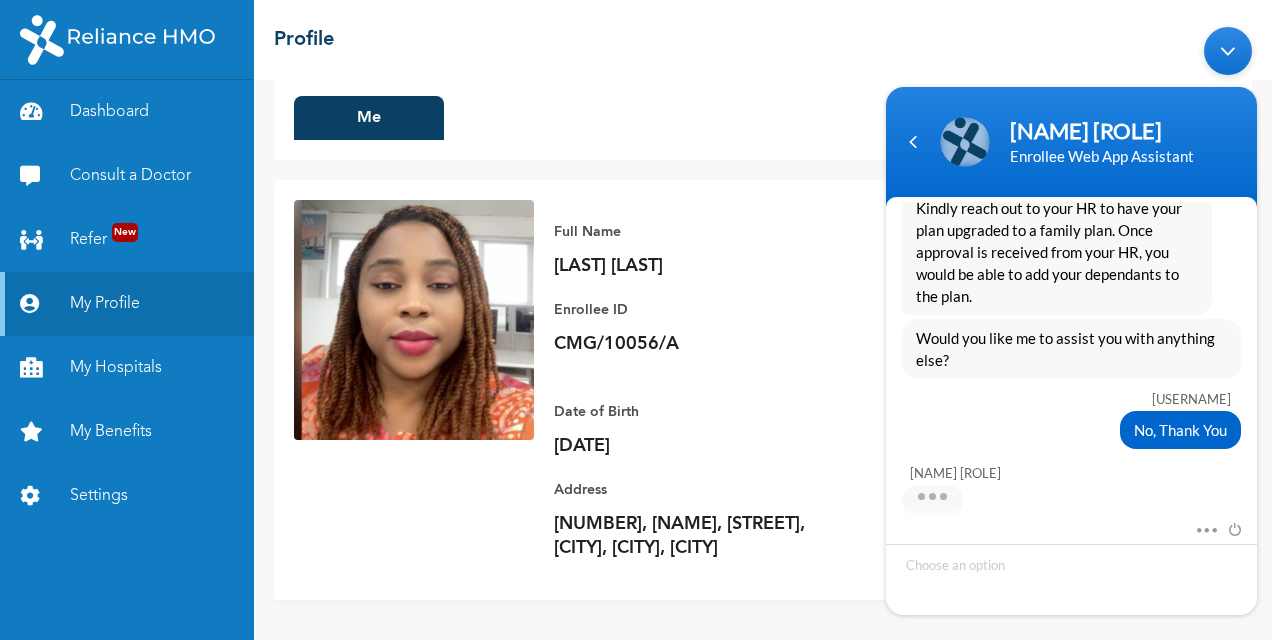 scroll, scrollTop: 1144, scrollLeft: 0, axis: vertical 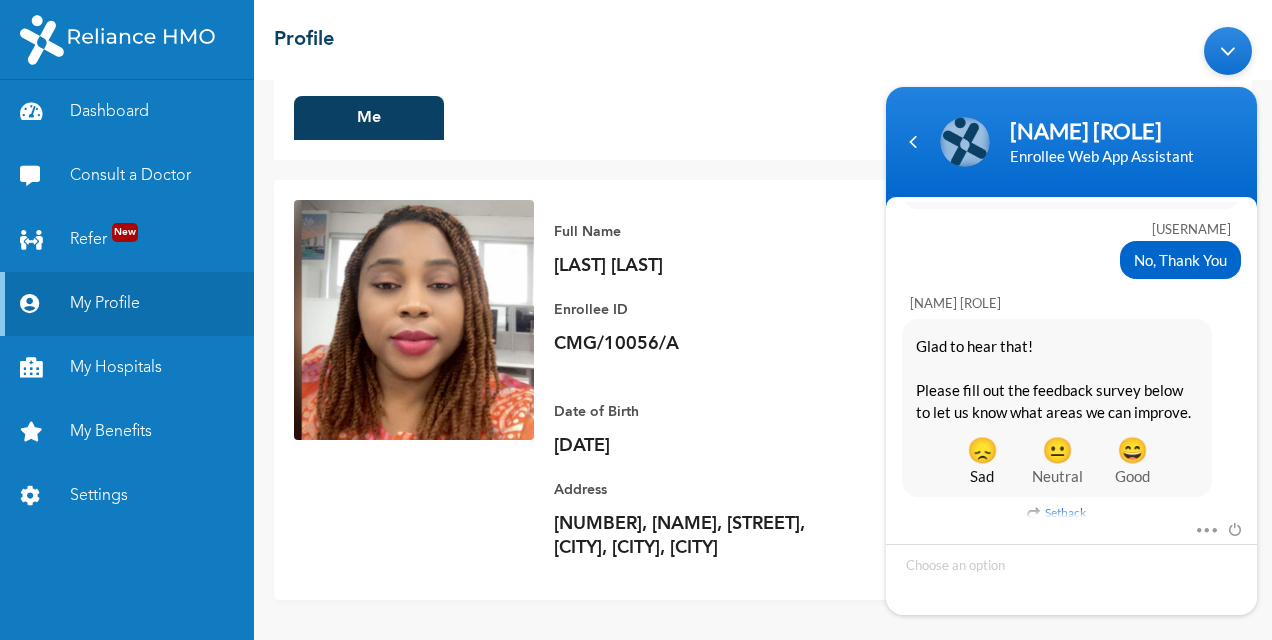 click on "😞" at bounding box center (982, 449) 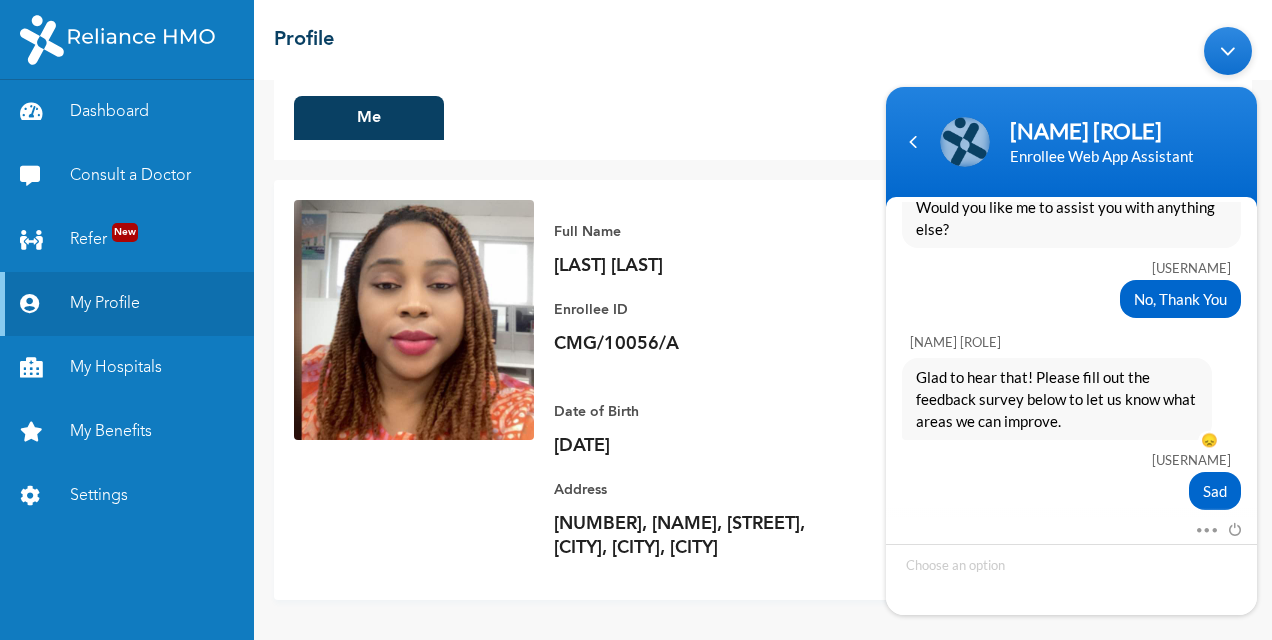 scroll, scrollTop: 1099, scrollLeft: 0, axis: vertical 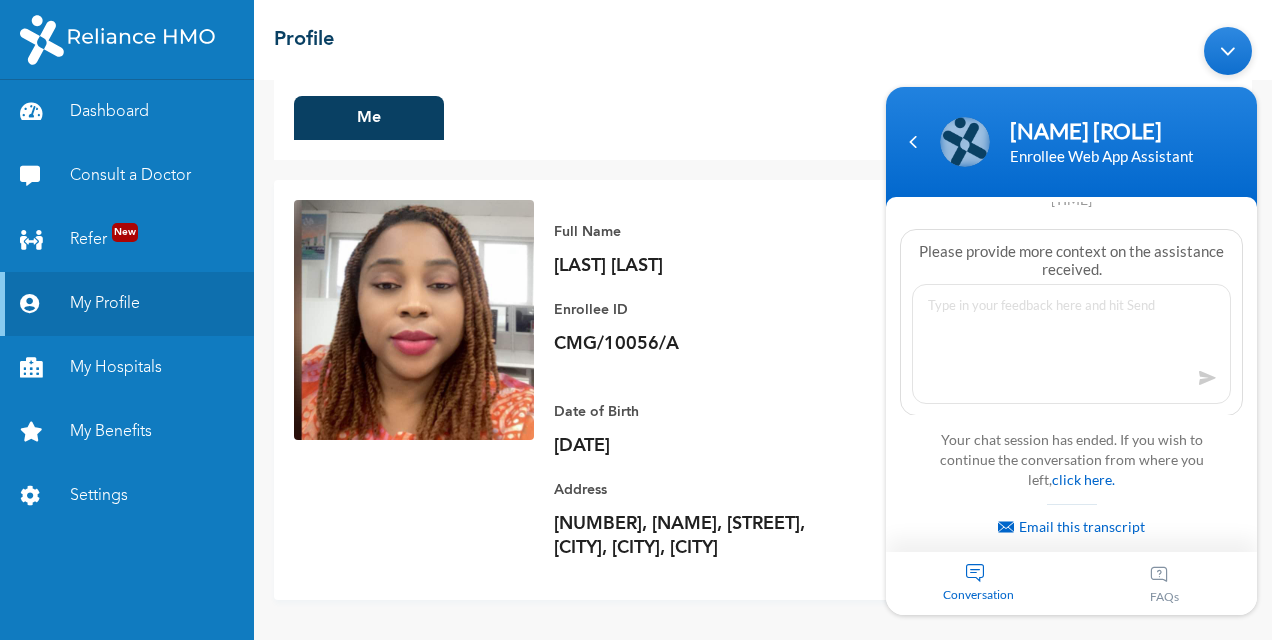 click on "Me Add Family Member" at bounding box center [763, 118] 